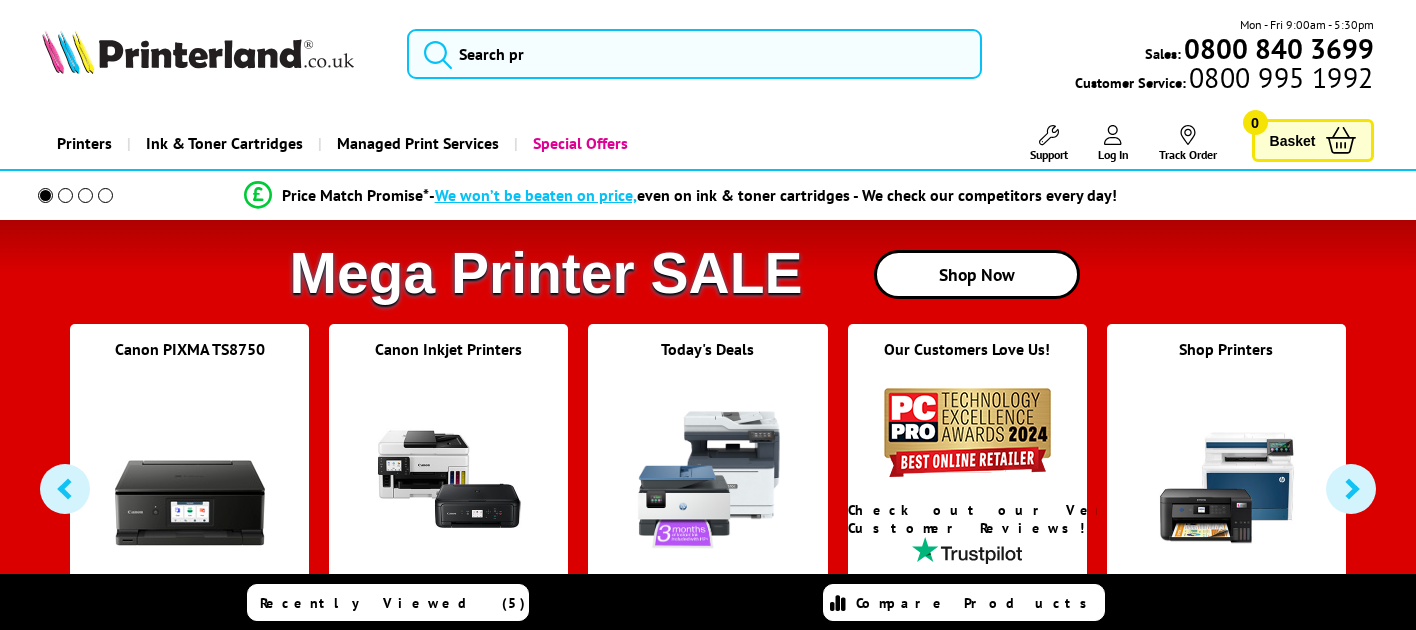 scroll, scrollTop: 0, scrollLeft: 0, axis: both 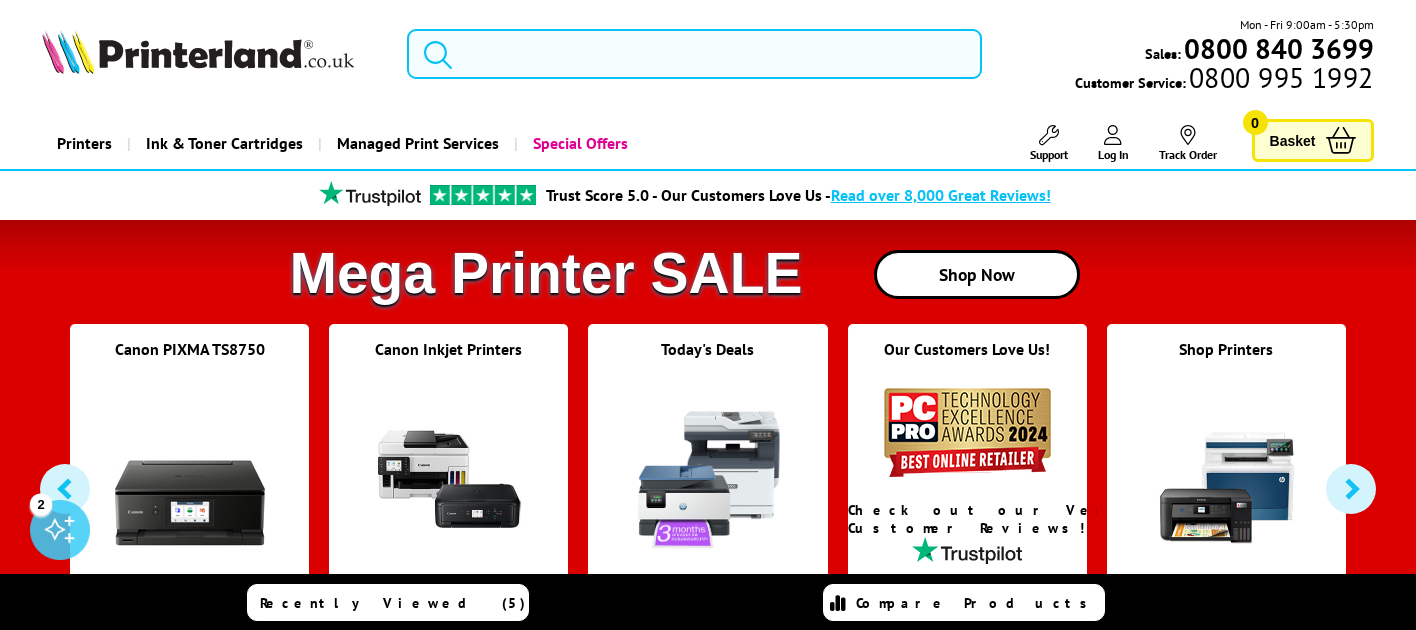 click at bounding box center [694, 54] 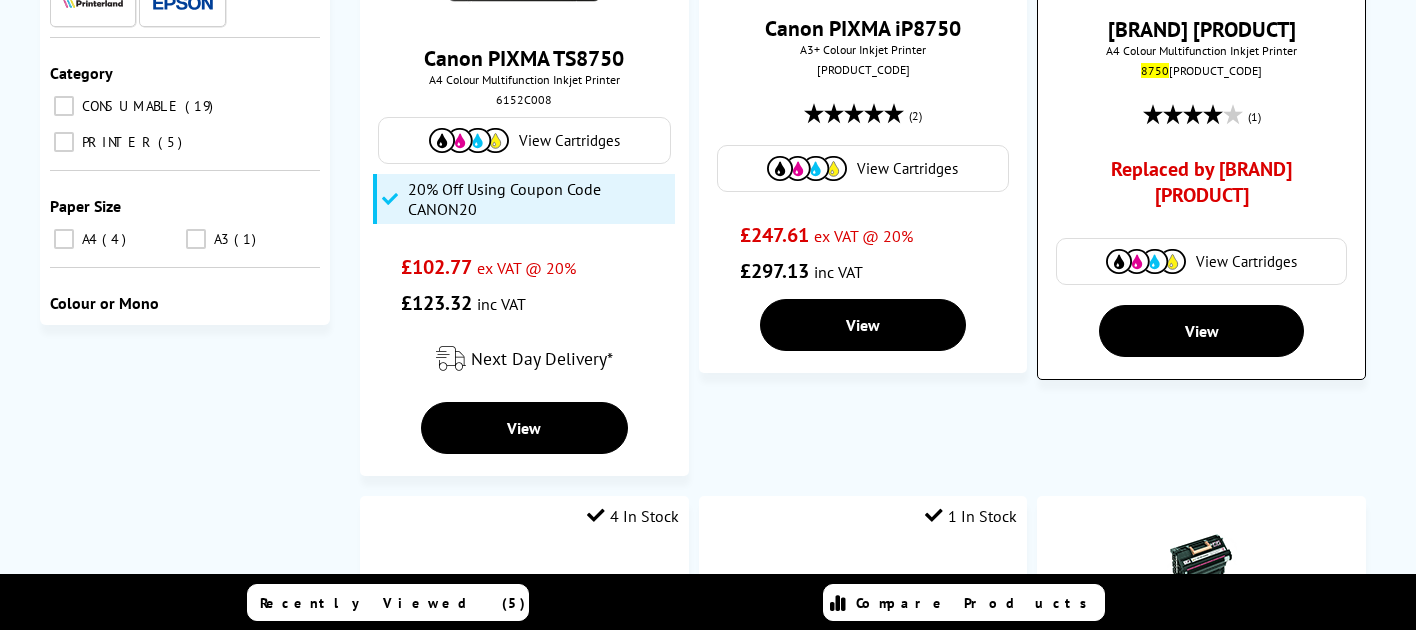 scroll, scrollTop: 266, scrollLeft: 0, axis: vertical 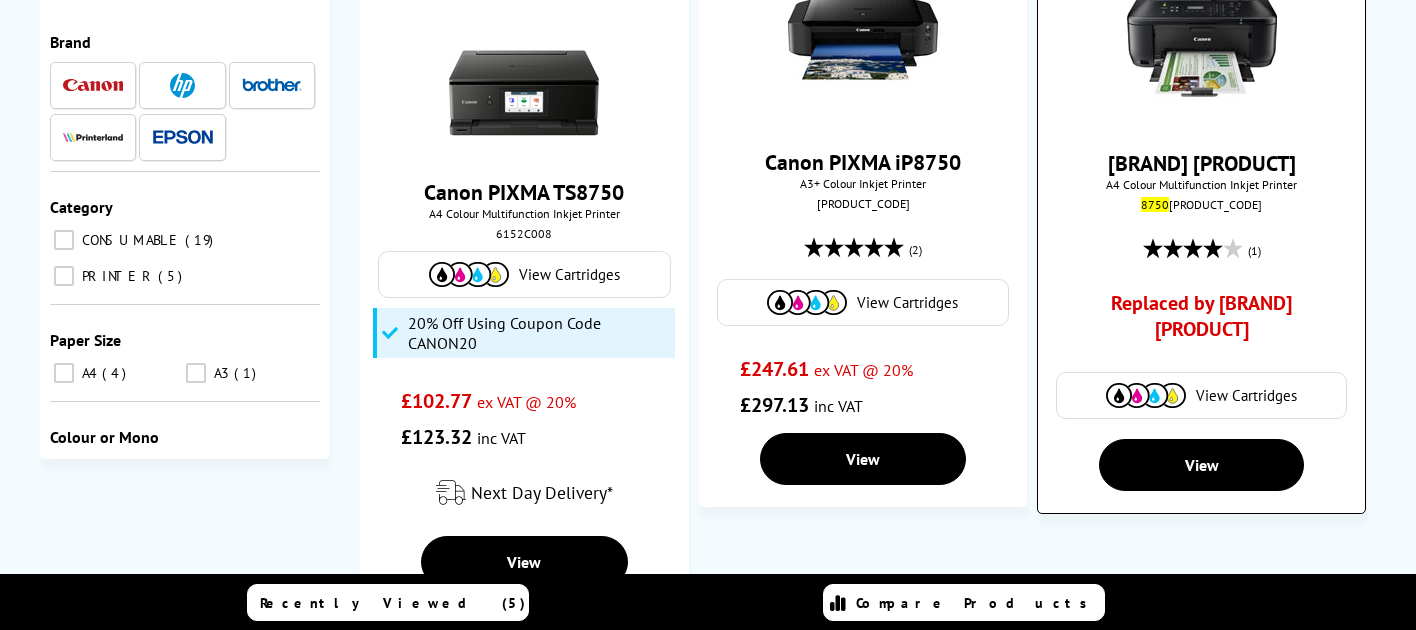 type on "canonts 8750" 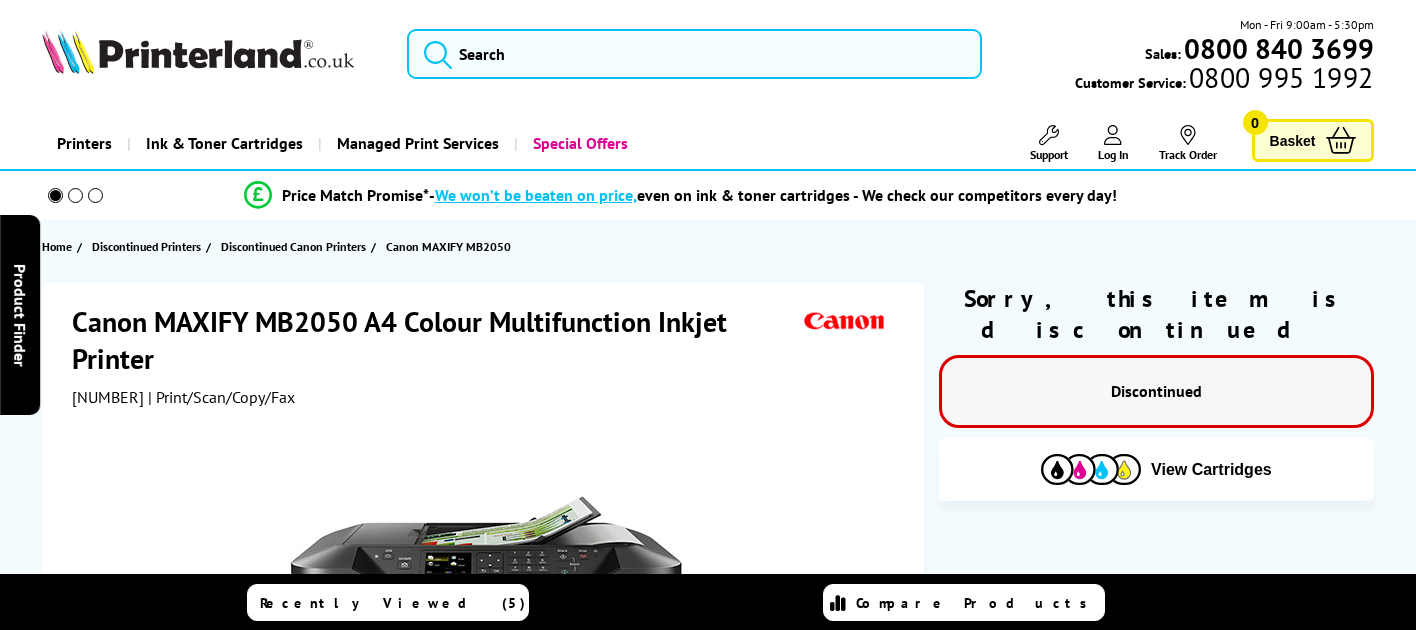 scroll, scrollTop: 0, scrollLeft: 0, axis: both 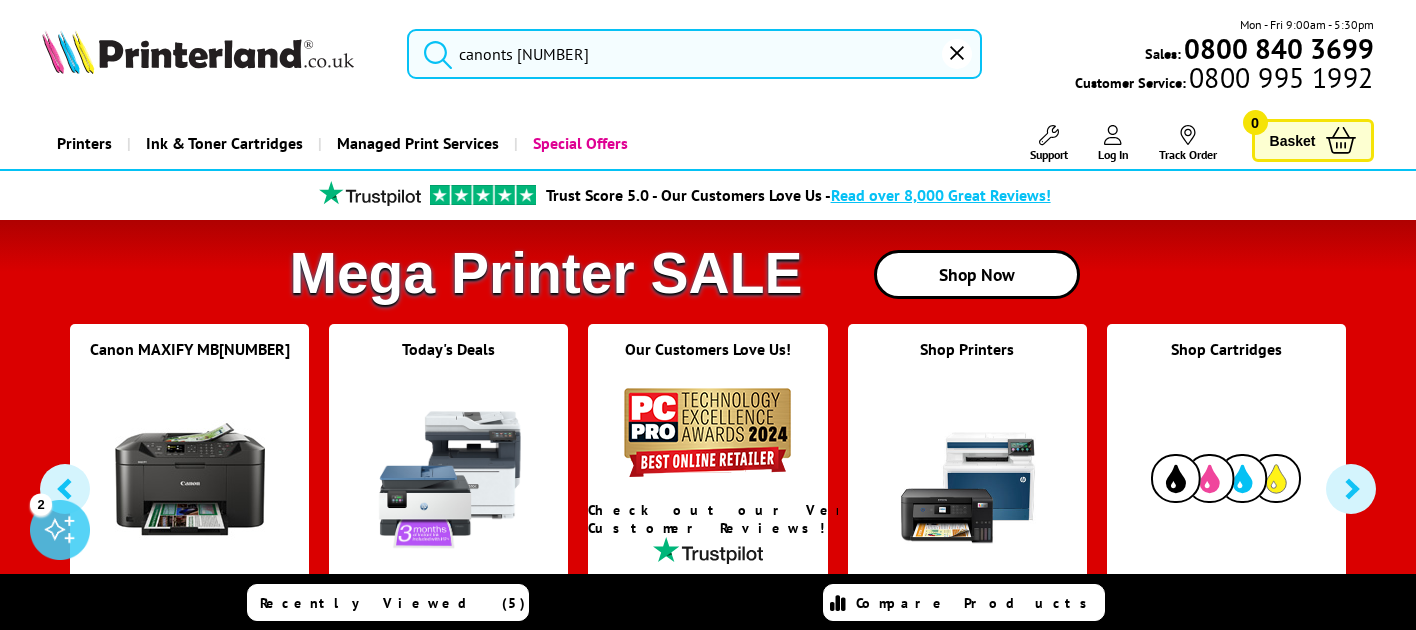 click on "canonts 8750" at bounding box center (694, 54) 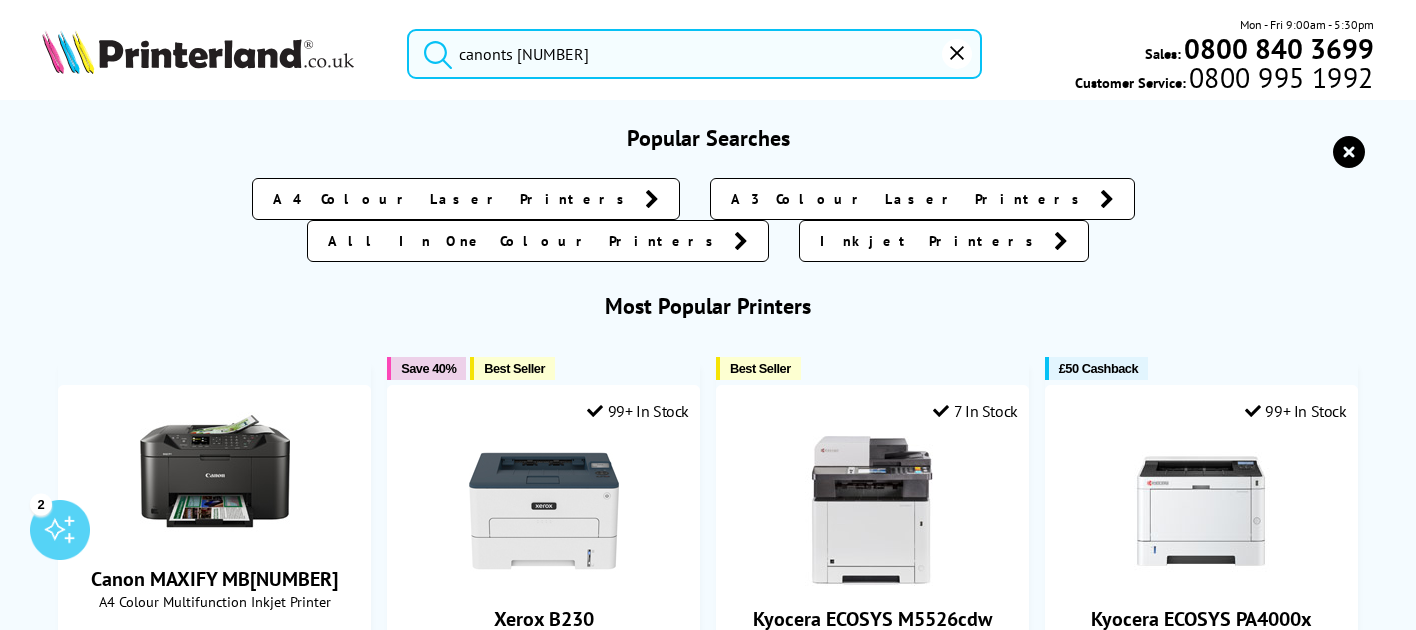 click on "canonts 8750" at bounding box center [694, 54] 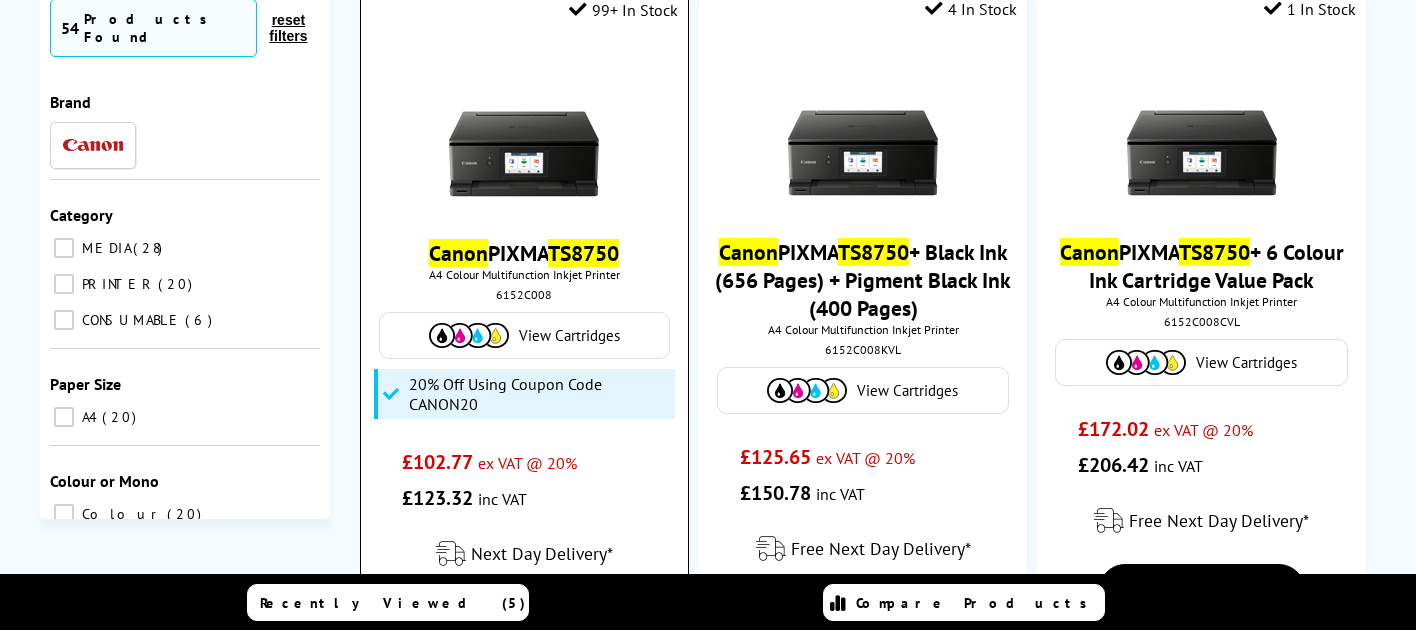 scroll, scrollTop: 400, scrollLeft: 0, axis: vertical 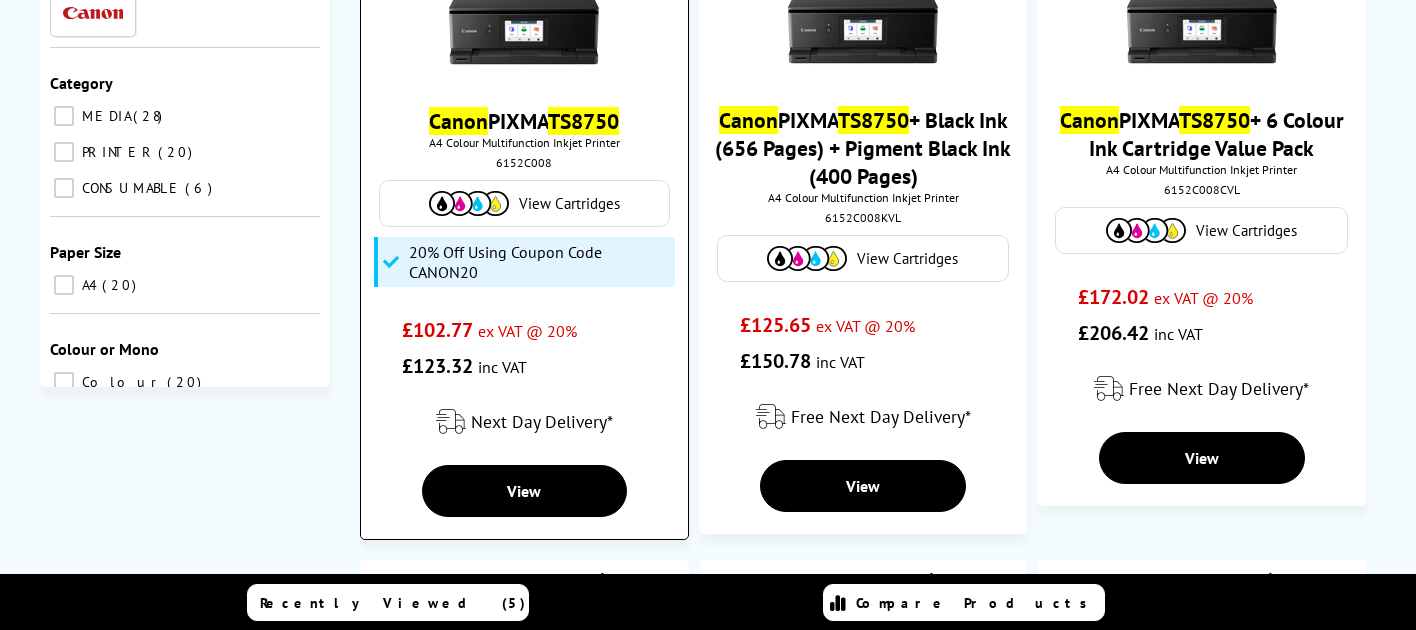 type on "canon ts8750" 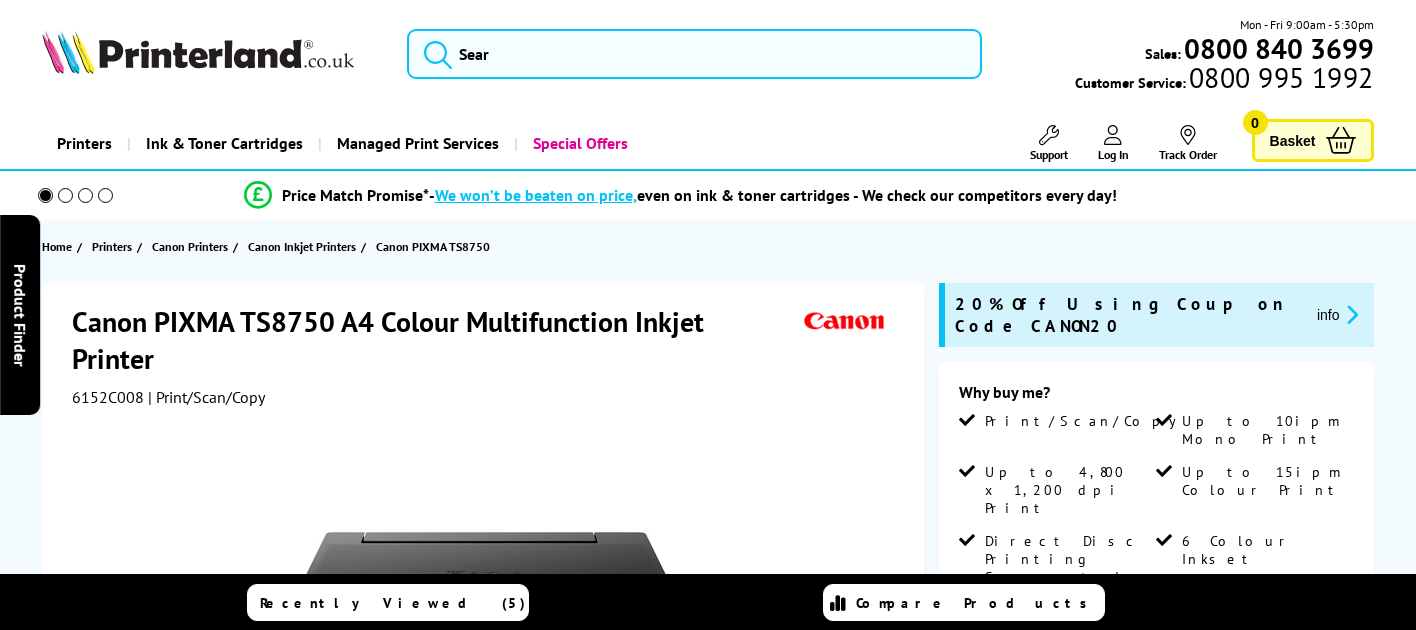 scroll, scrollTop: 0, scrollLeft: 0, axis: both 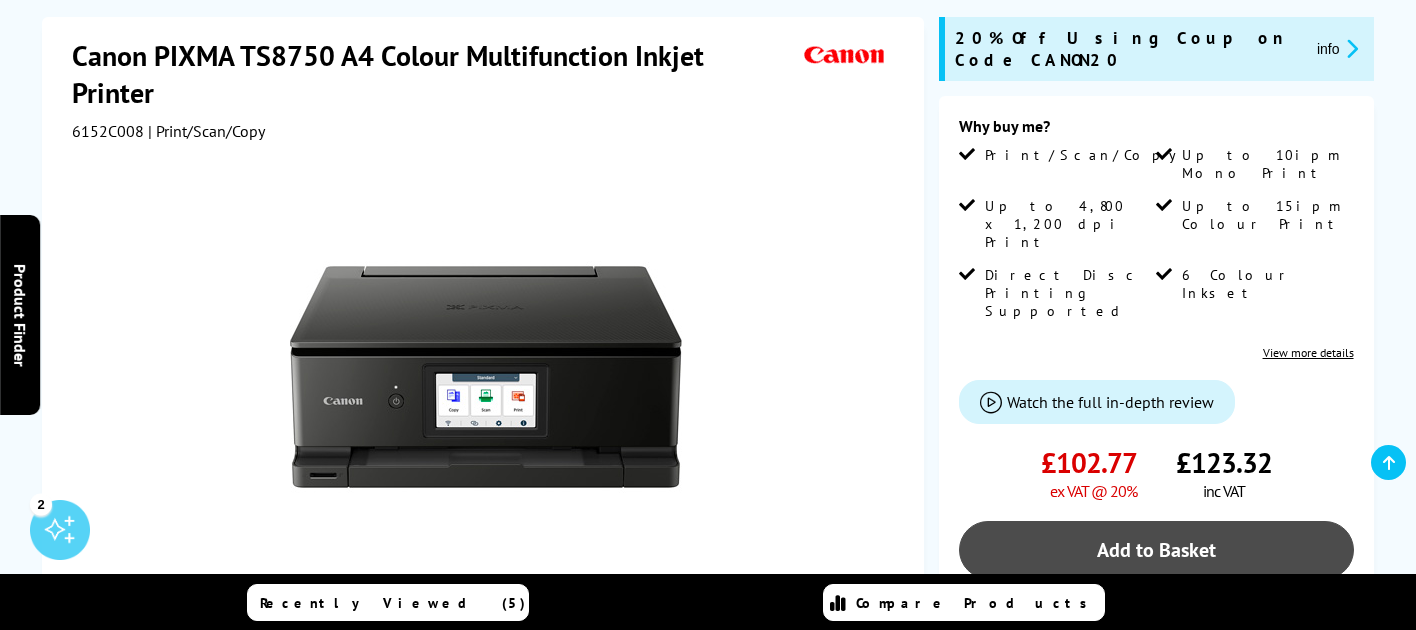 click on "Add to Basket" at bounding box center [1156, 550] 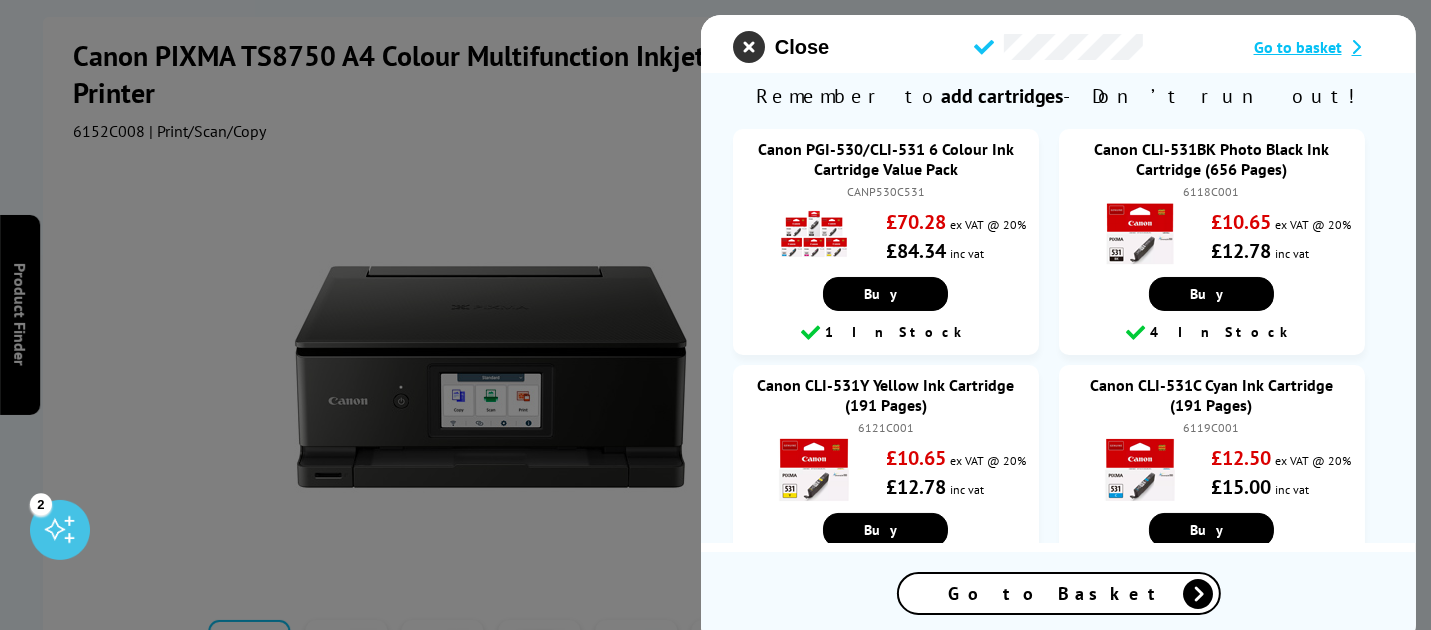 click at bounding box center [749, 47] 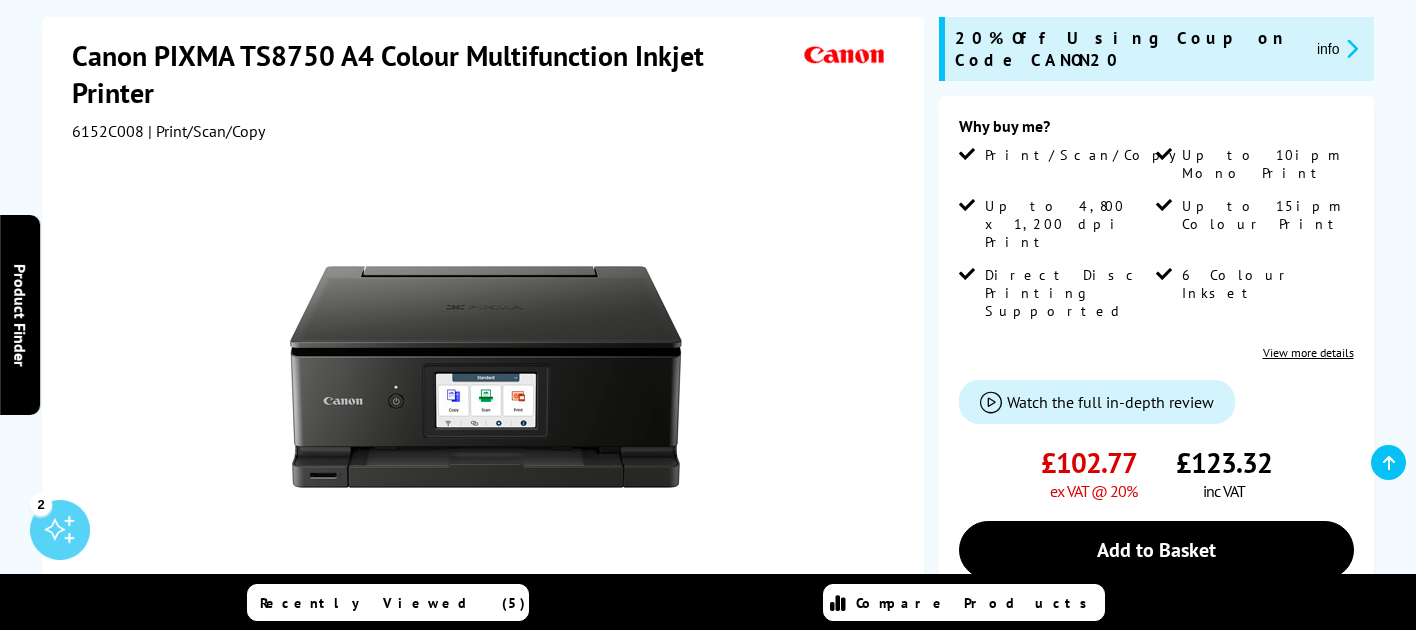 scroll, scrollTop: 0, scrollLeft: 0, axis: both 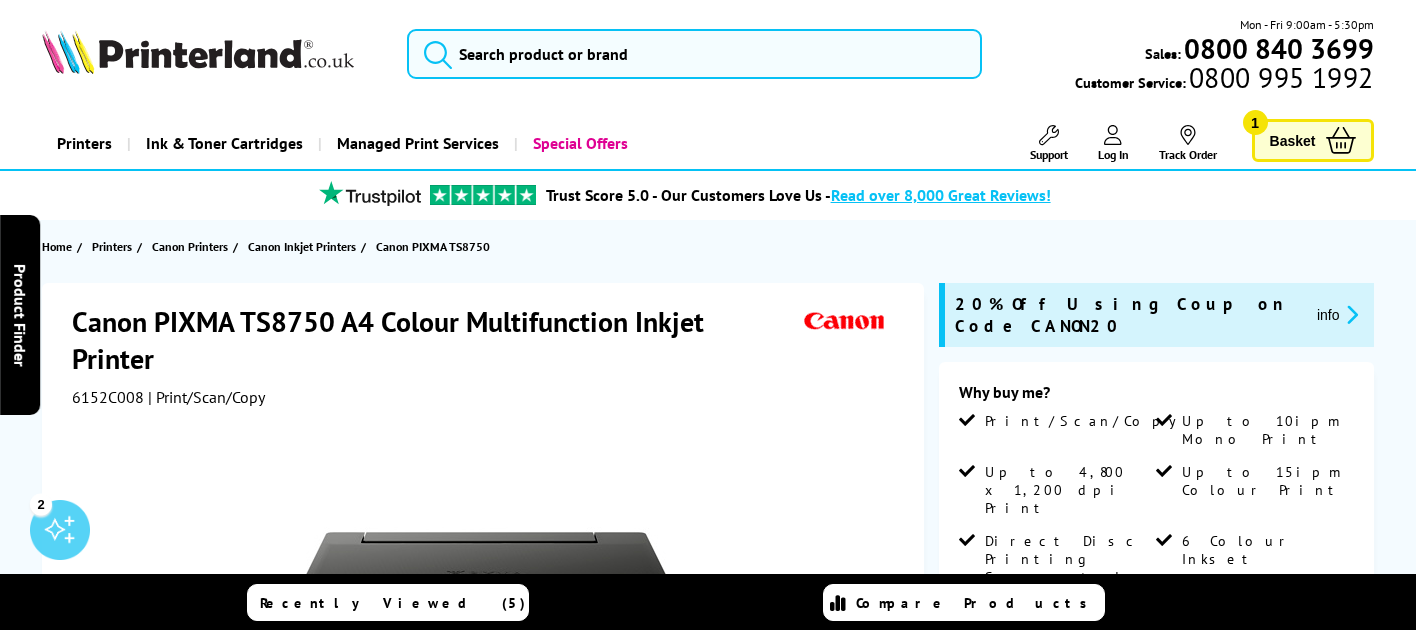 click on "Basket" at bounding box center (1293, 140) 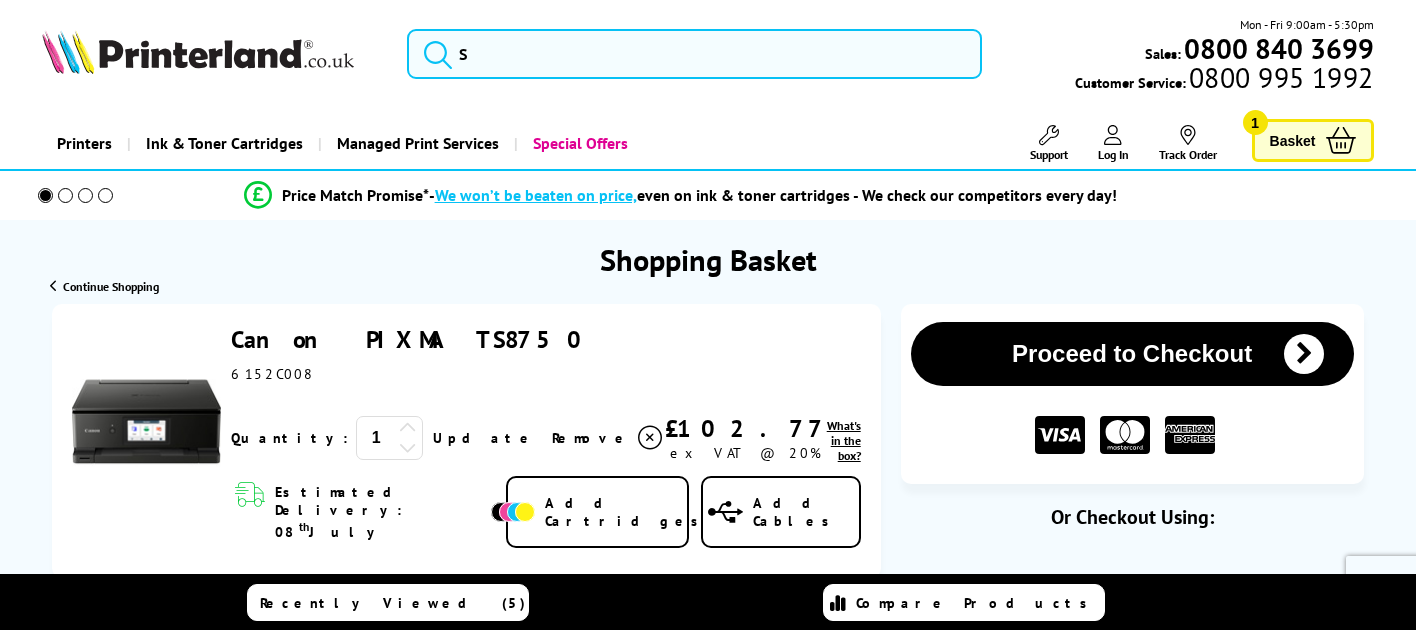scroll, scrollTop: 0, scrollLeft: 0, axis: both 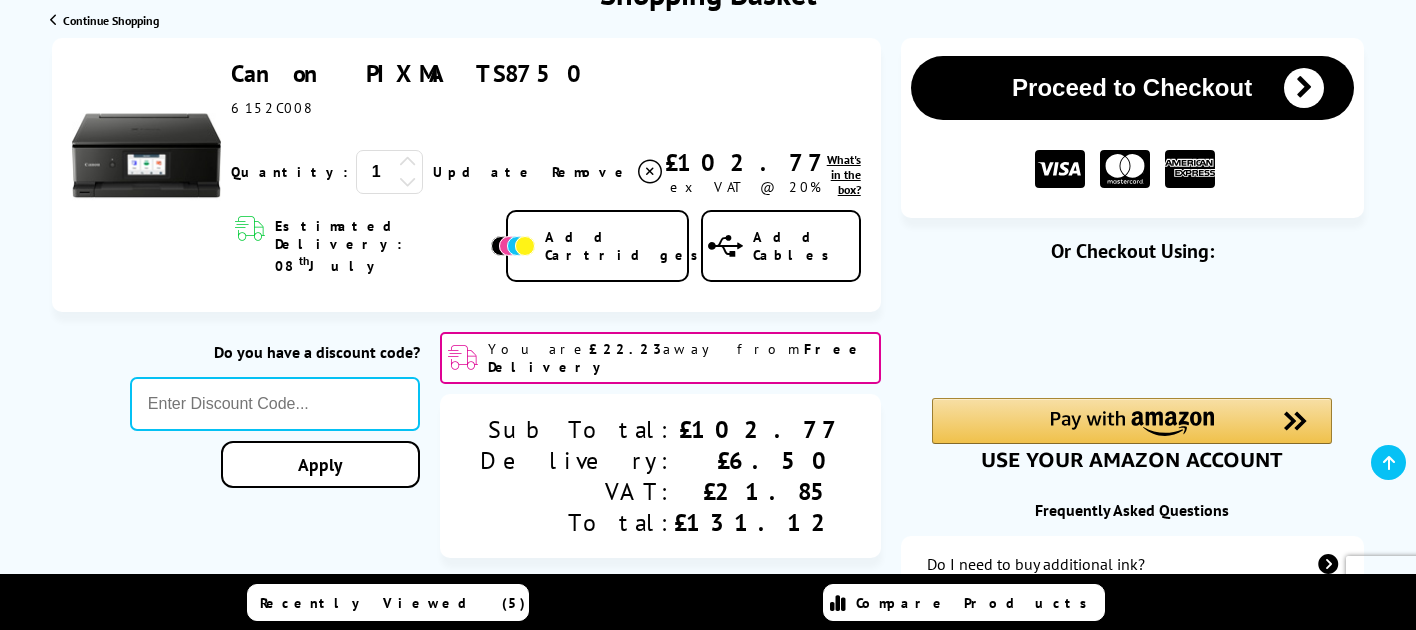 click on "Proceed to Checkout" at bounding box center [1132, 88] 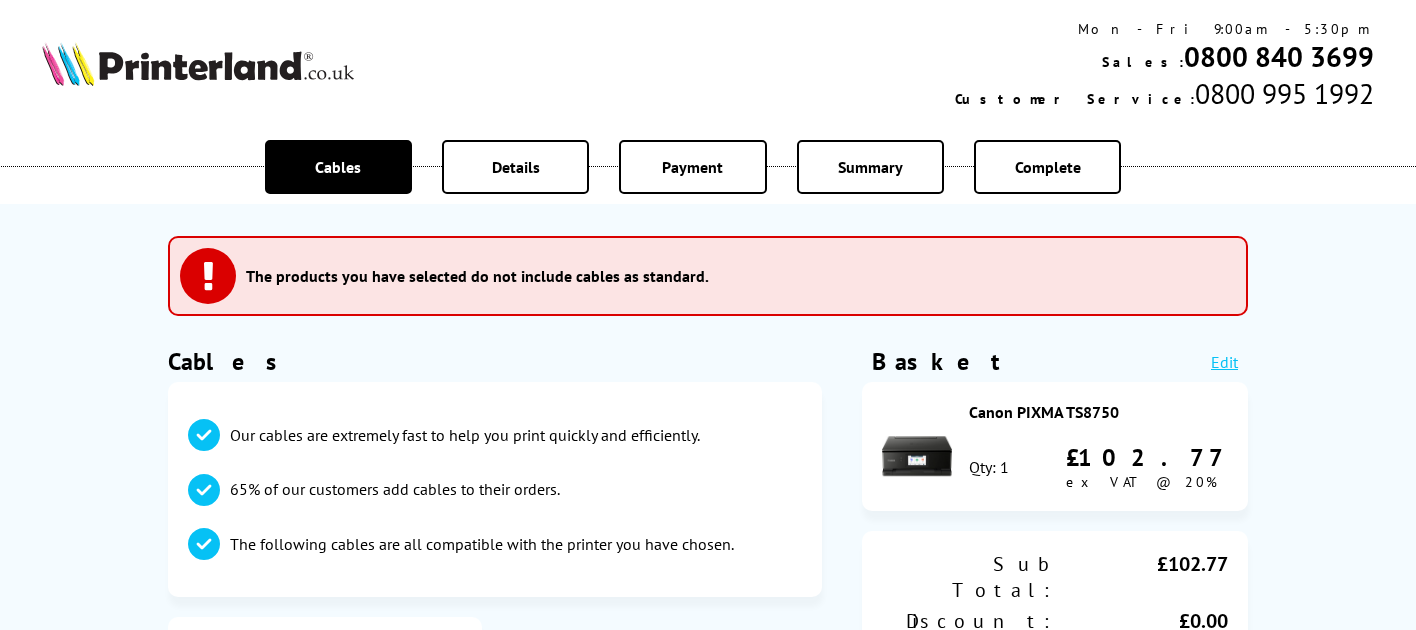 scroll, scrollTop: 0, scrollLeft: 0, axis: both 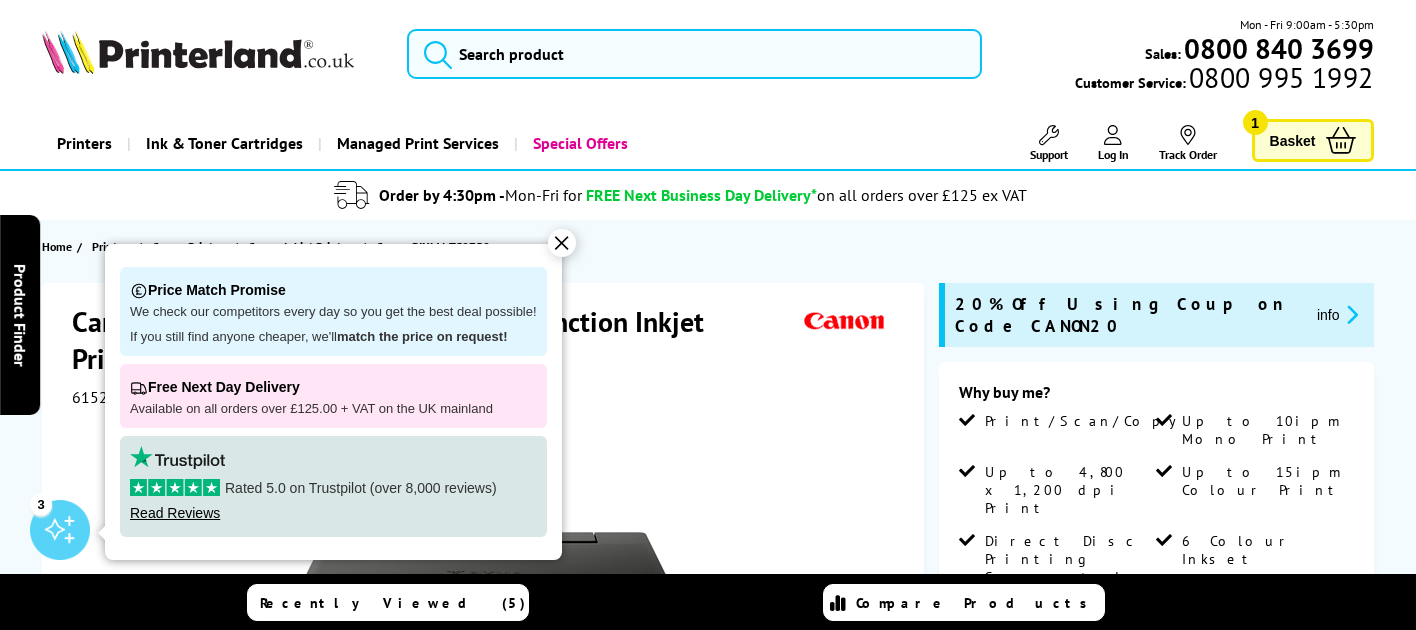click at bounding box center [1349, 314] 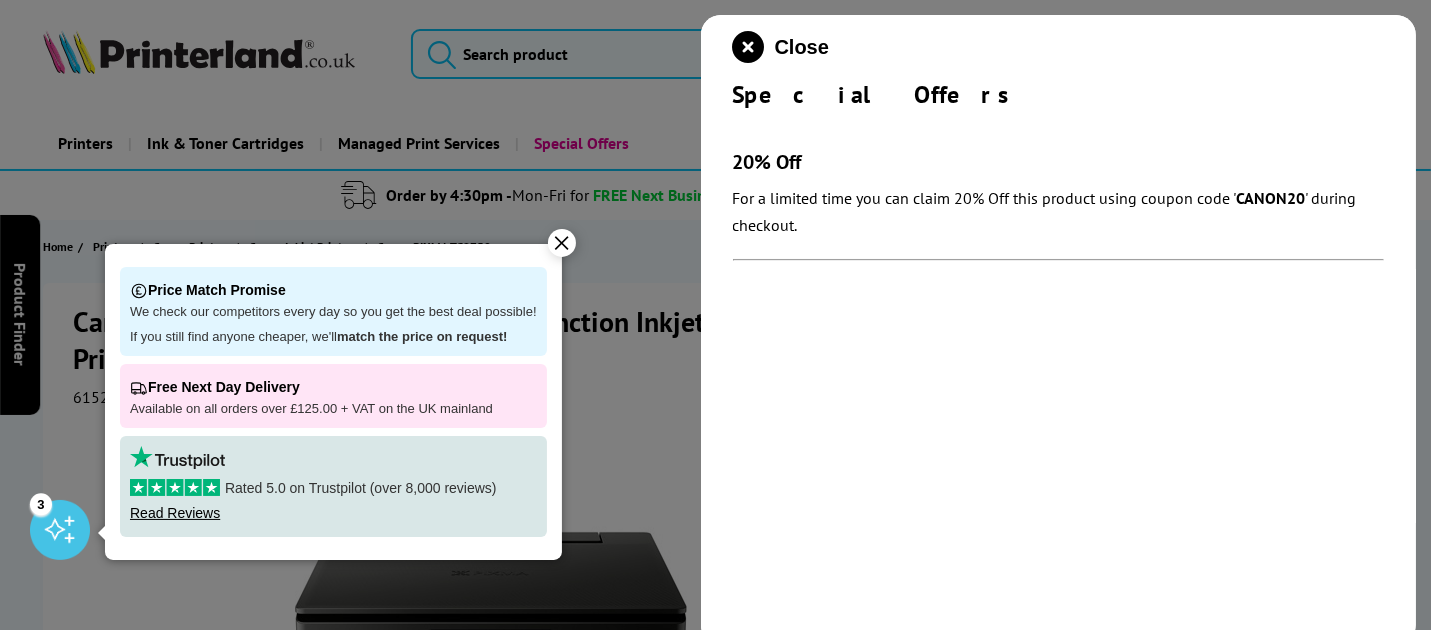click at bounding box center (749, 47) 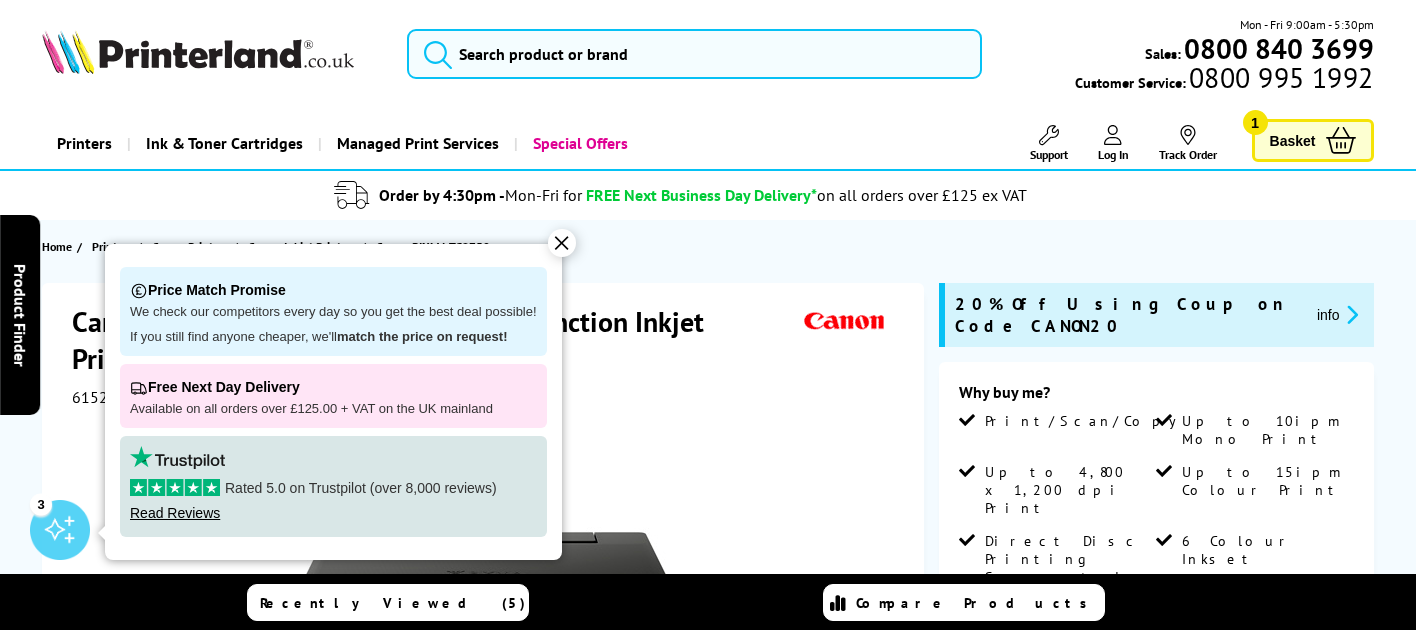 click on "✕" at bounding box center (562, 243) 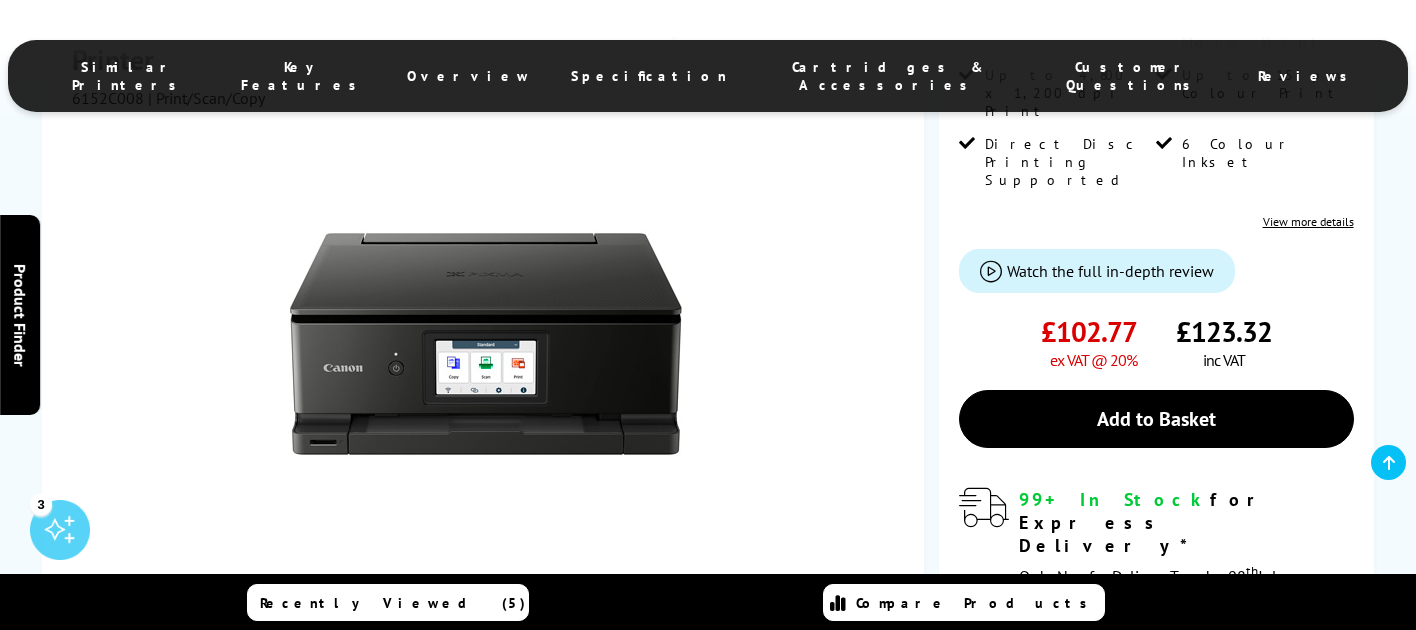 scroll, scrollTop: 400, scrollLeft: 0, axis: vertical 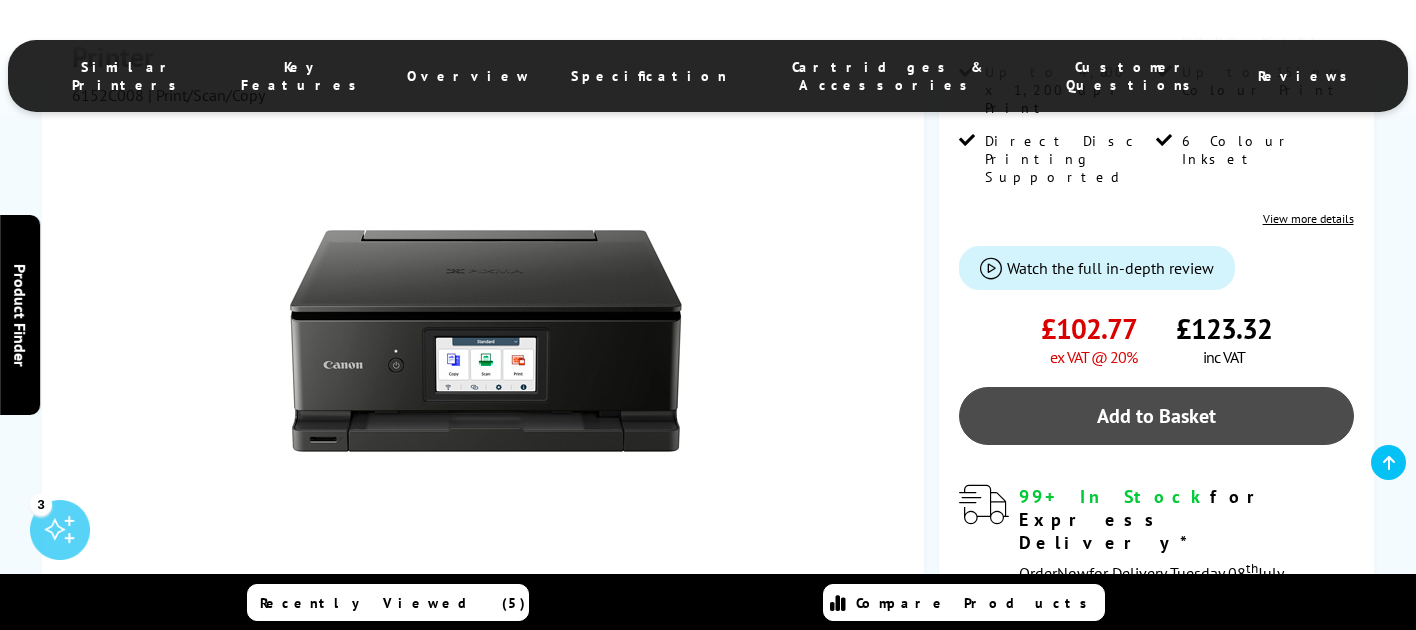 click on "Add to Basket" at bounding box center (1156, 416) 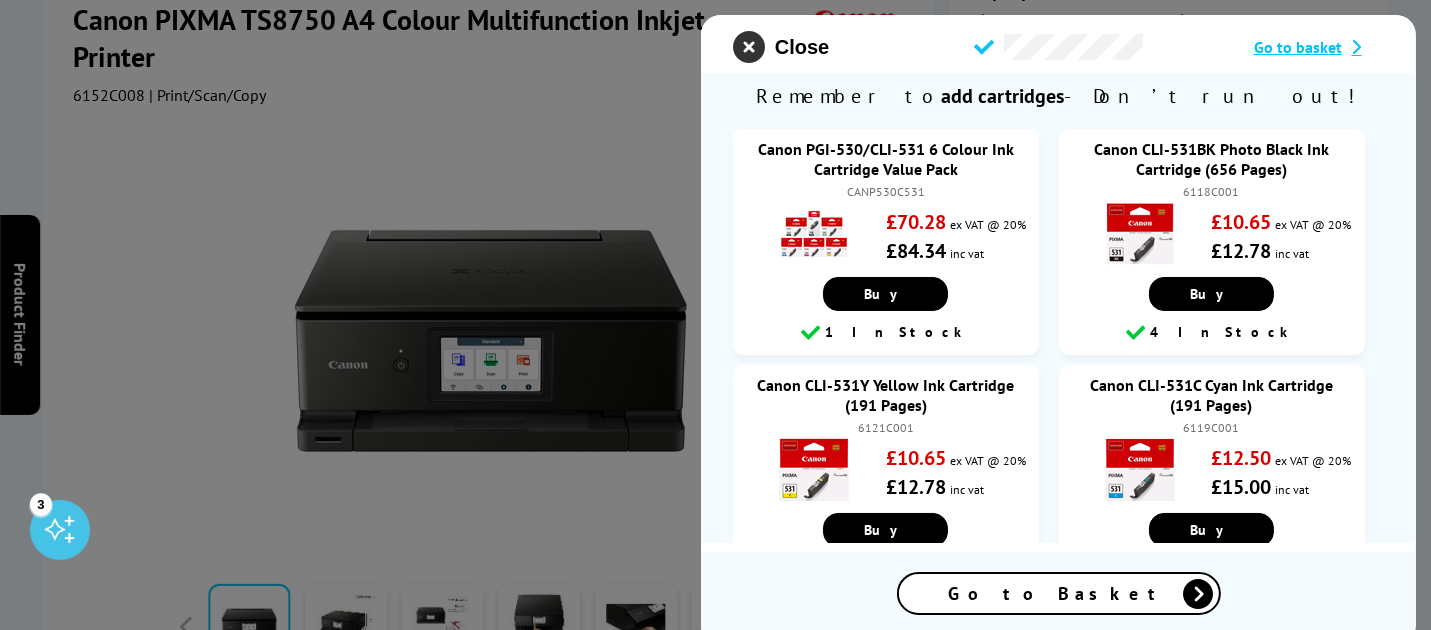 click at bounding box center (749, 47) 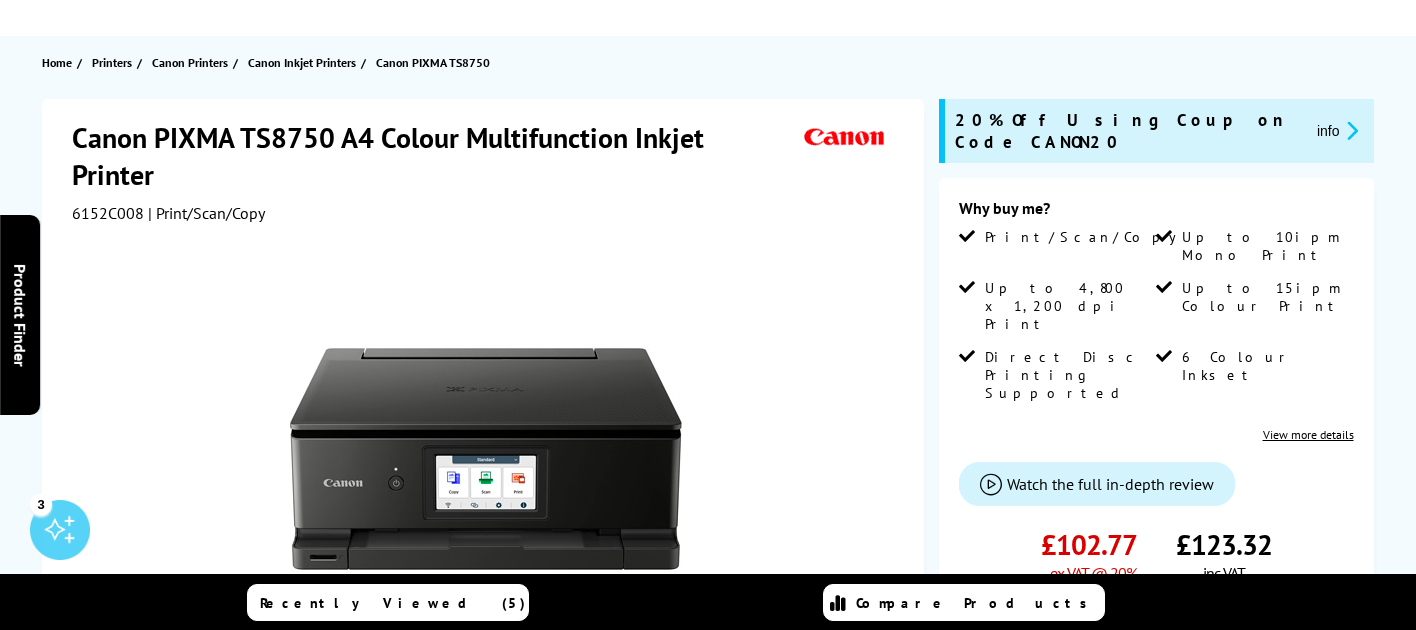 scroll, scrollTop: 0, scrollLeft: 0, axis: both 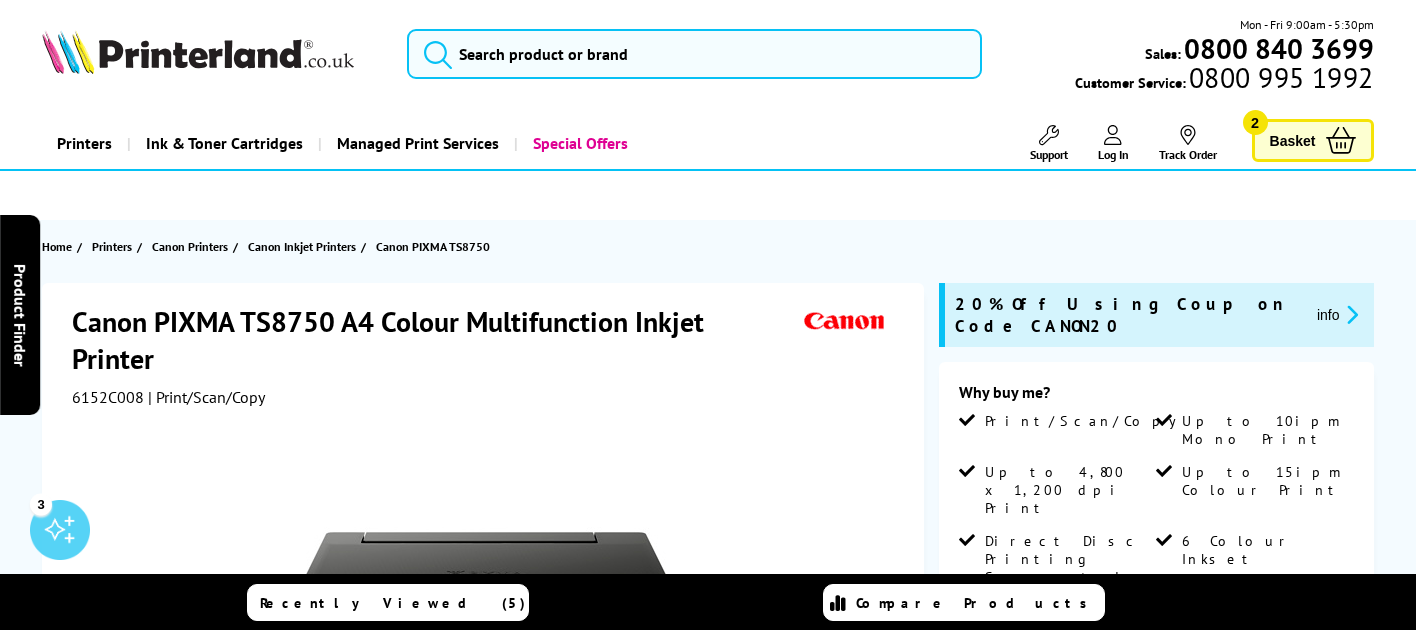 click on "Basket" at bounding box center [1293, 140] 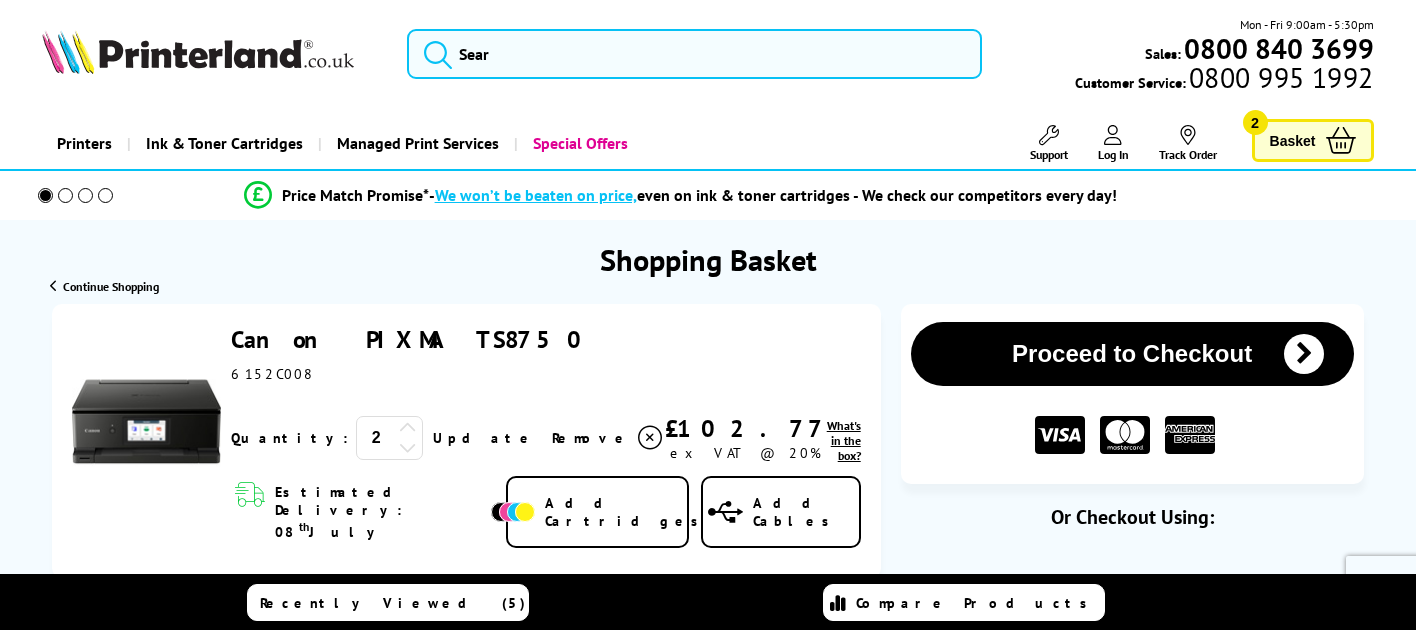 scroll, scrollTop: 0, scrollLeft: 0, axis: both 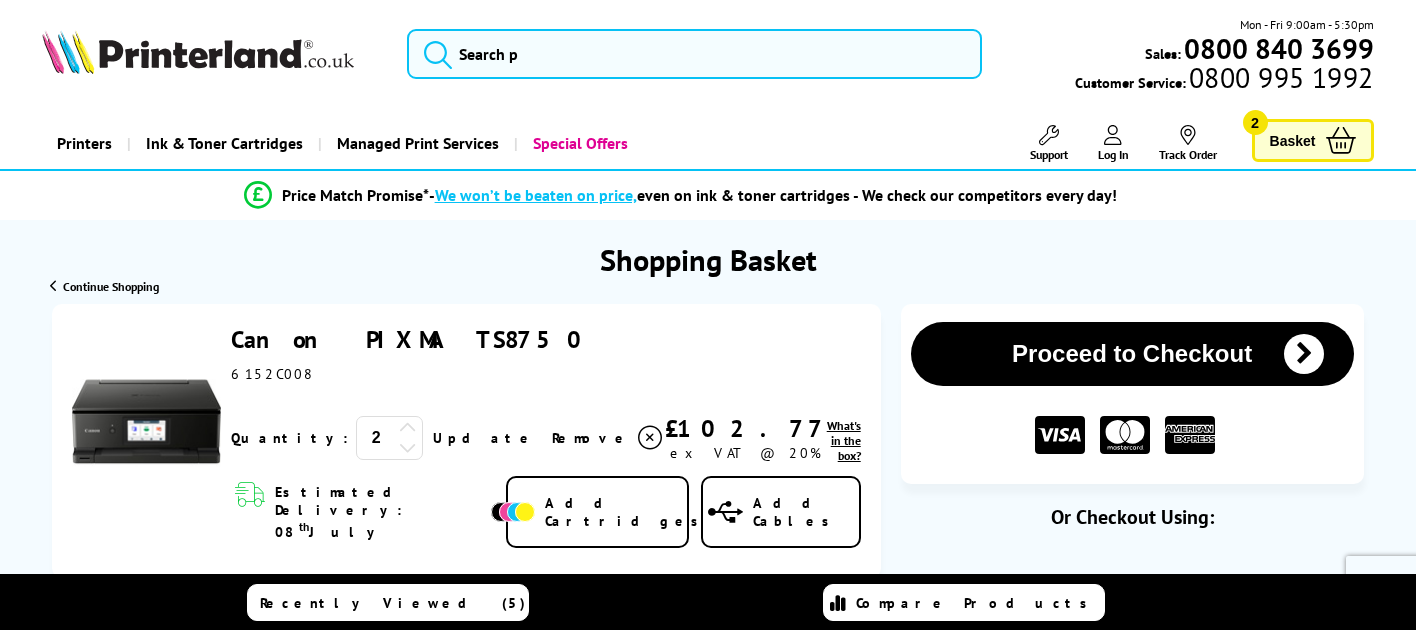 click at bounding box center [408, 447] 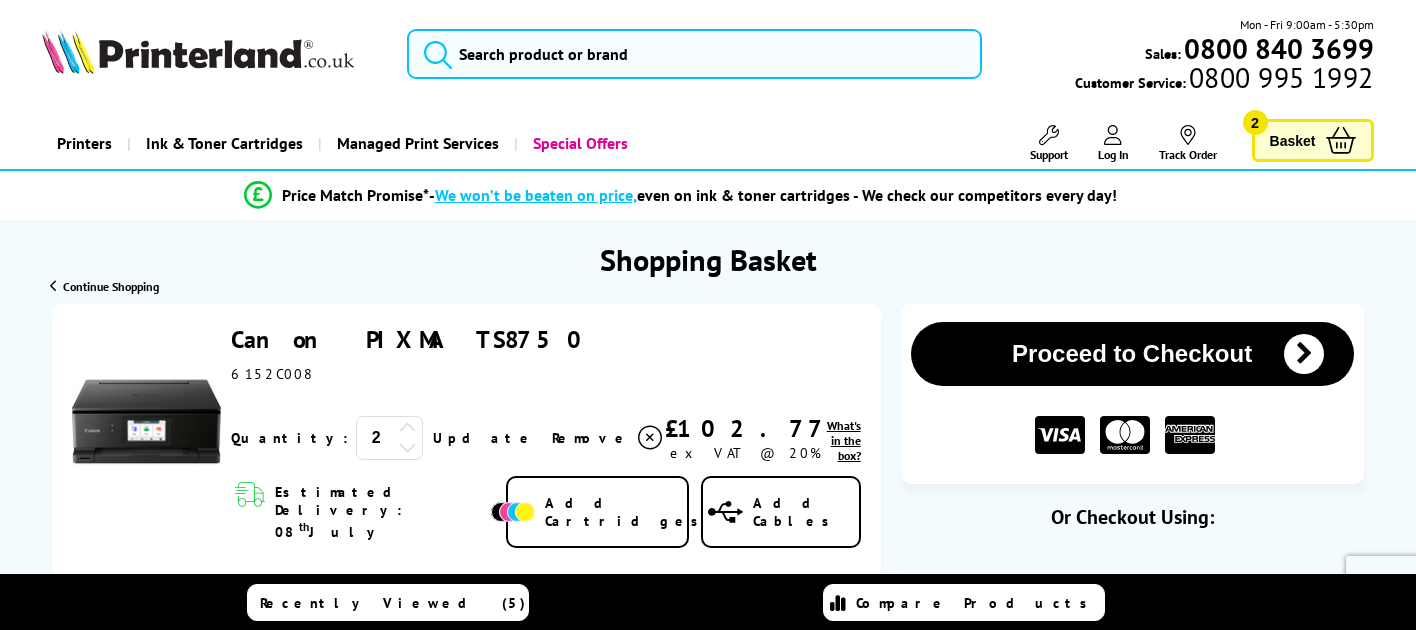 click on "Update" at bounding box center (484, 438) 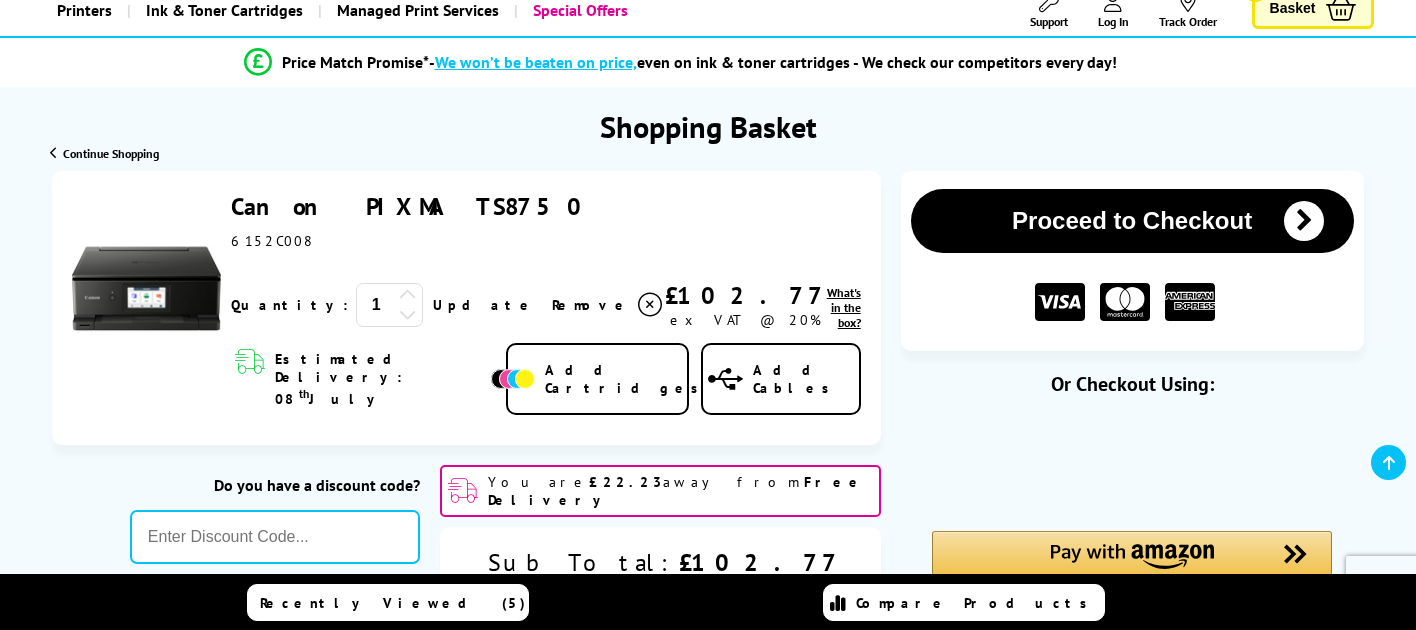 scroll, scrollTop: 266, scrollLeft: 0, axis: vertical 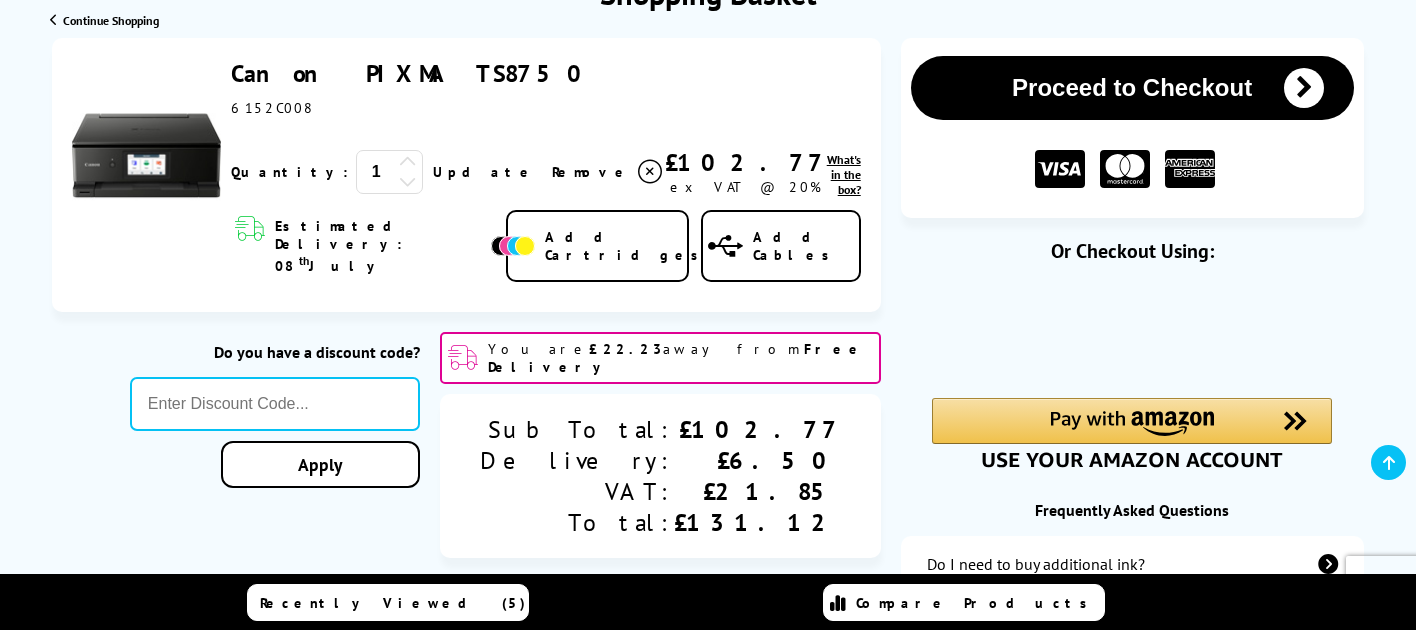 click on "Proceed to Checkout" at bounding box center [1132, 88] 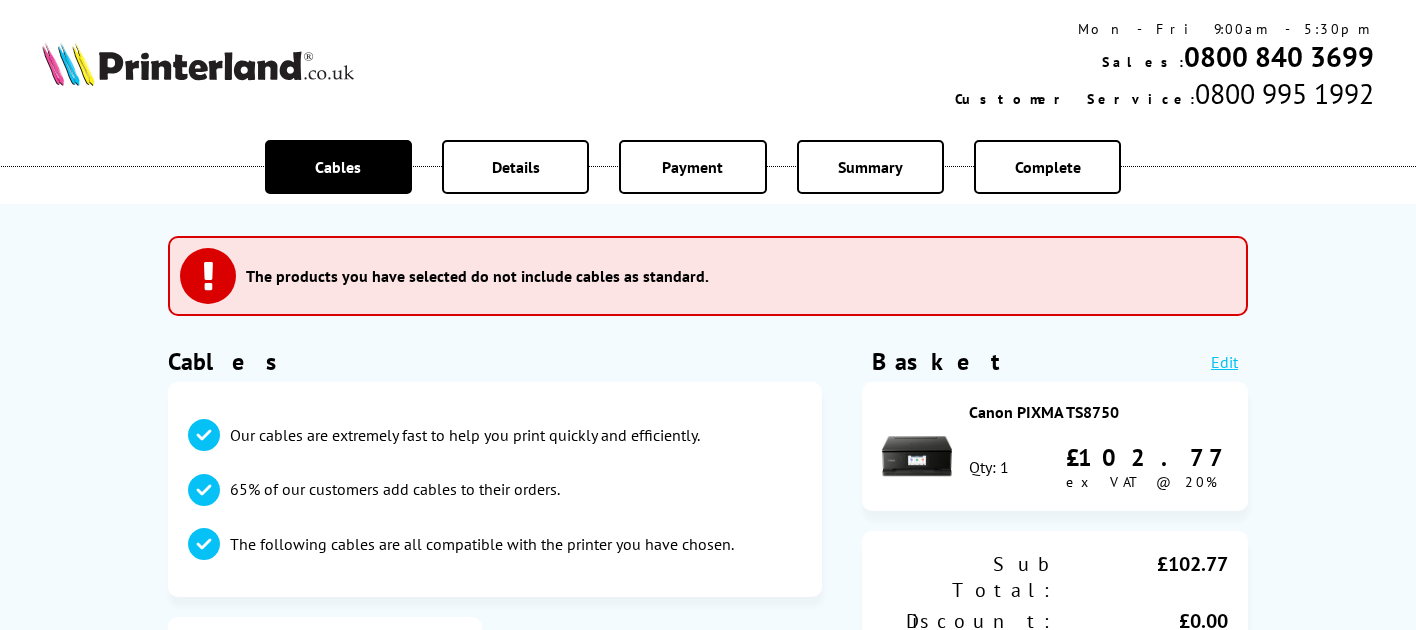 scroll, scrollTop: 0, scrollLeft: 0, axis: both 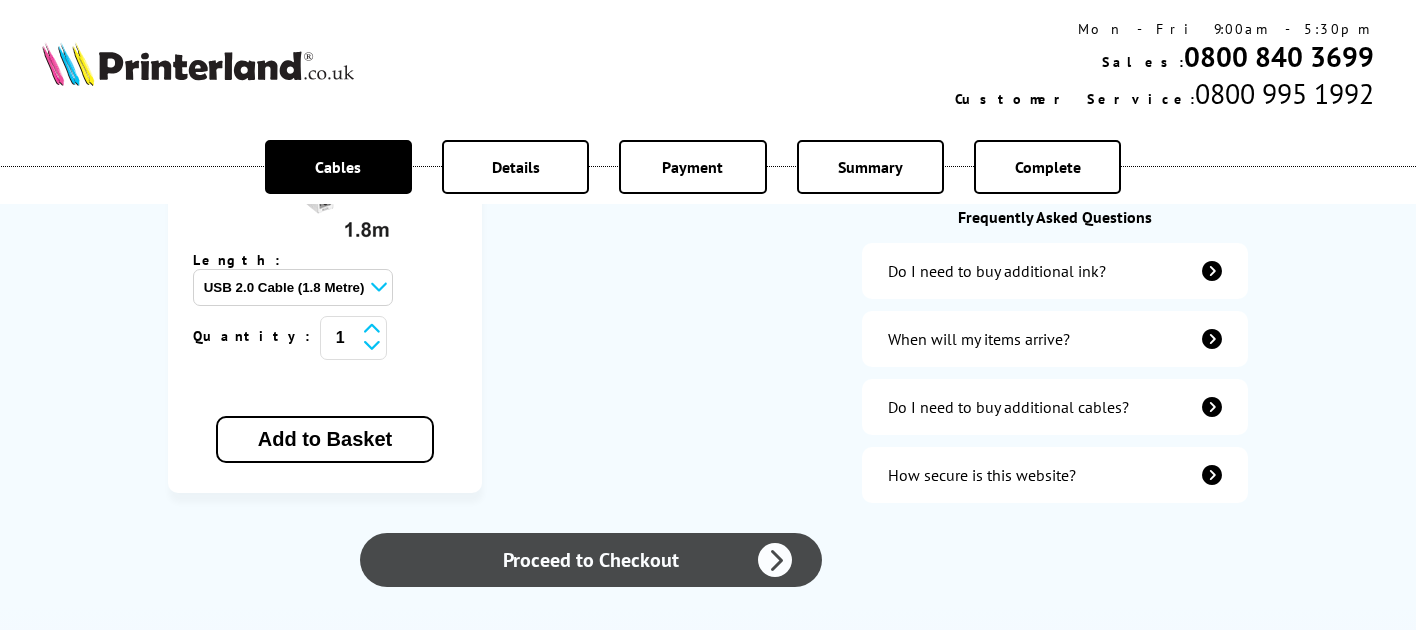 click at bounding box center [775, 560] 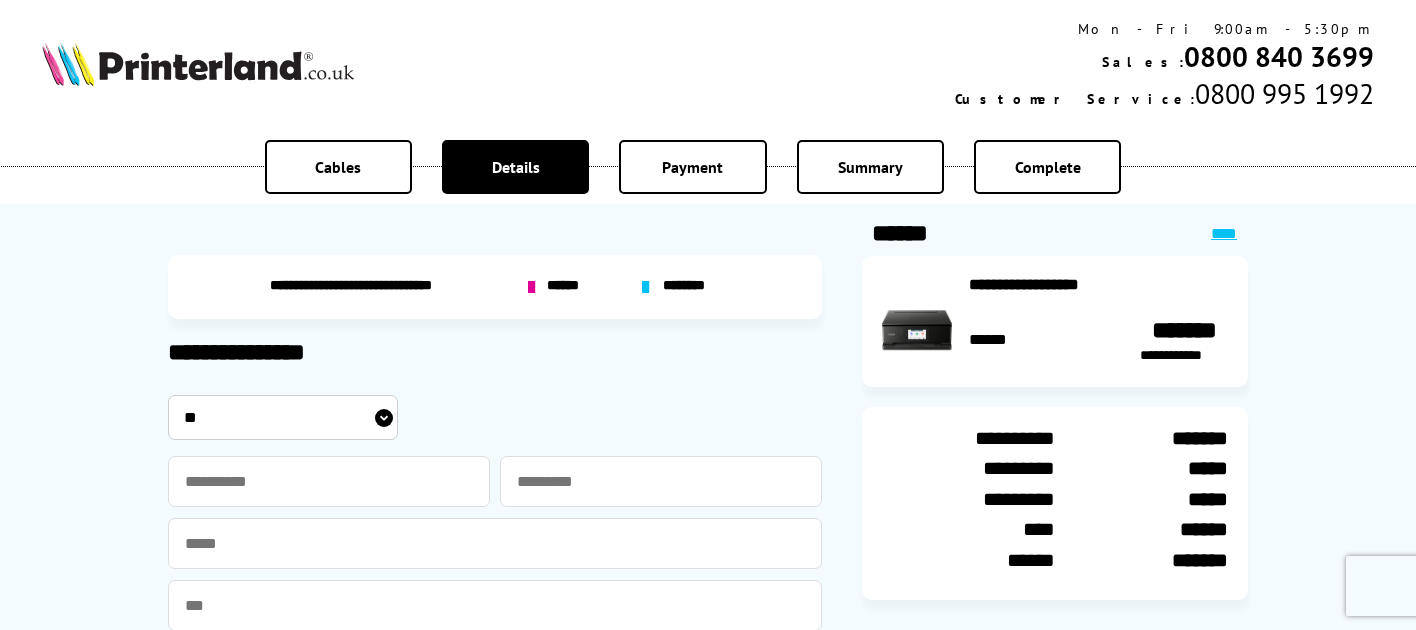 scroll, scrollTop: 0, scrollLeft: 0, axis: both 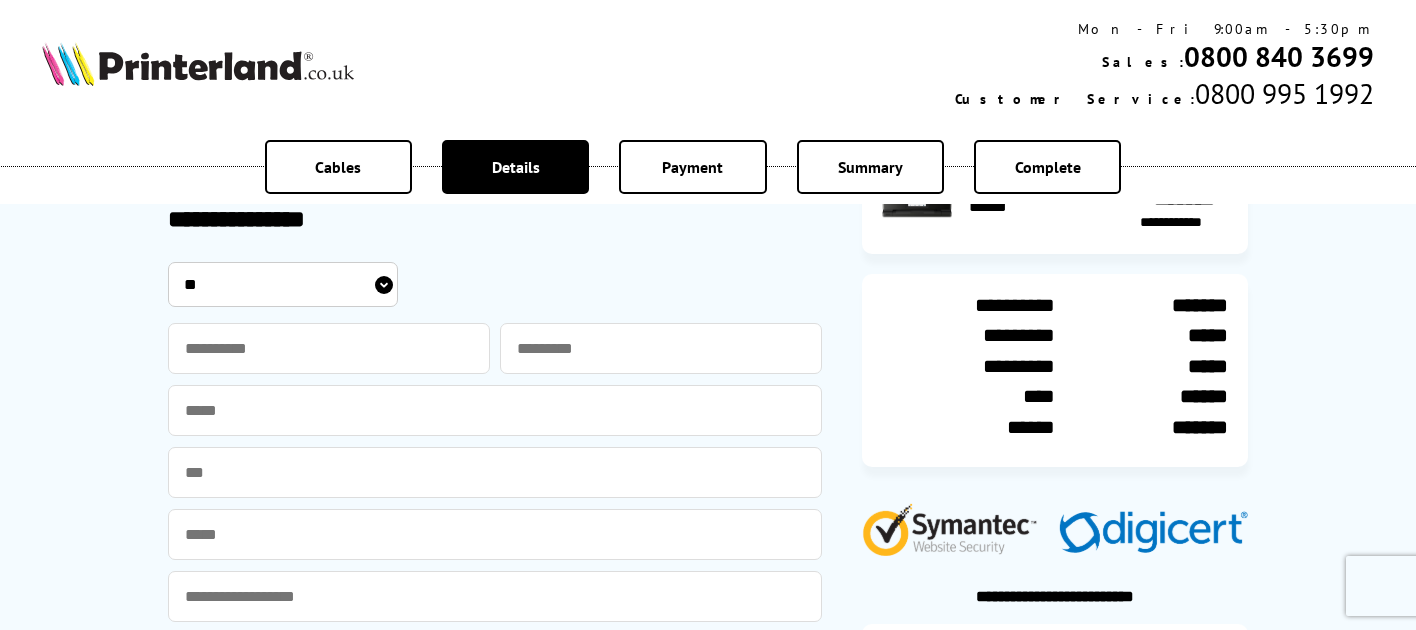 click on "**
***
****
**" at bounding box center (283, 284) 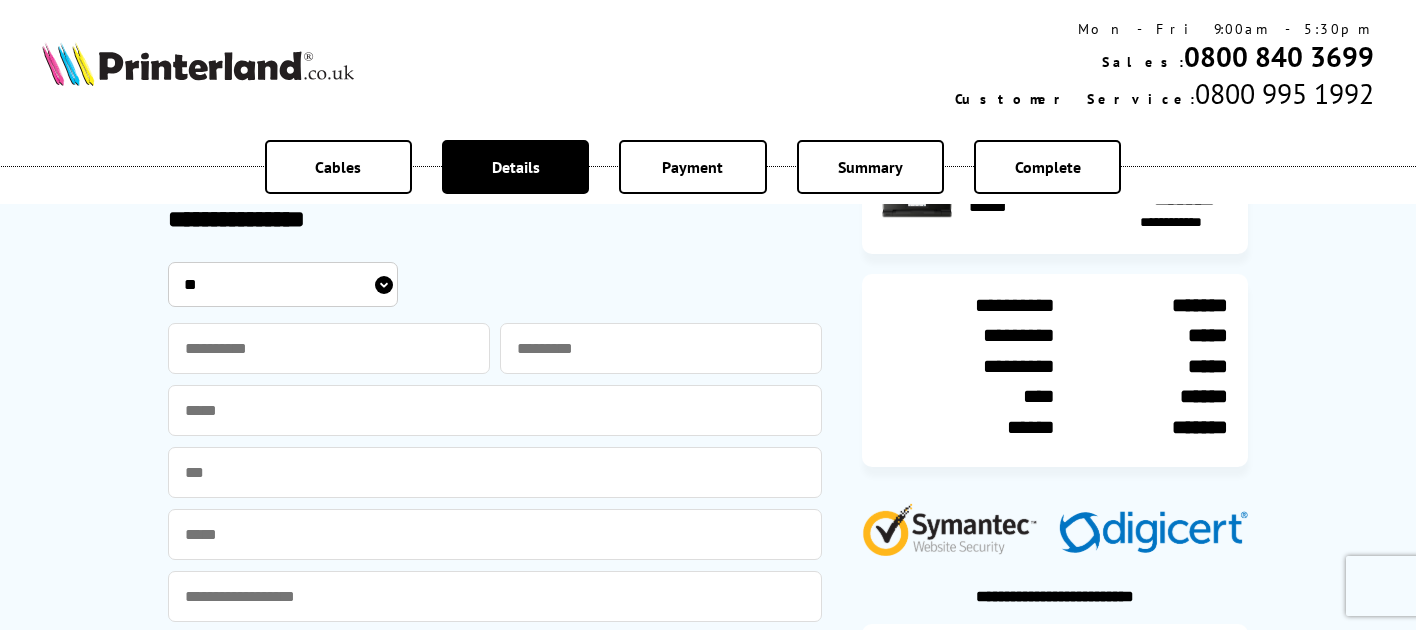 select on "**" 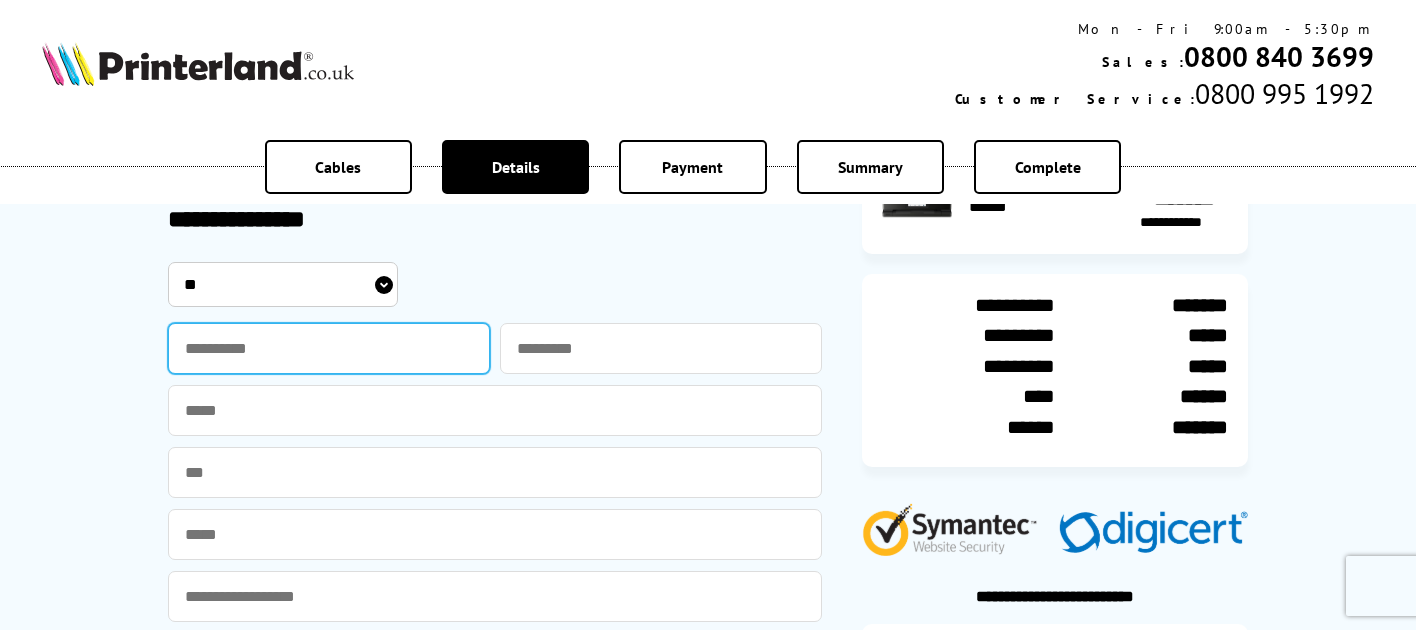 click at bounding box center [329, 348] 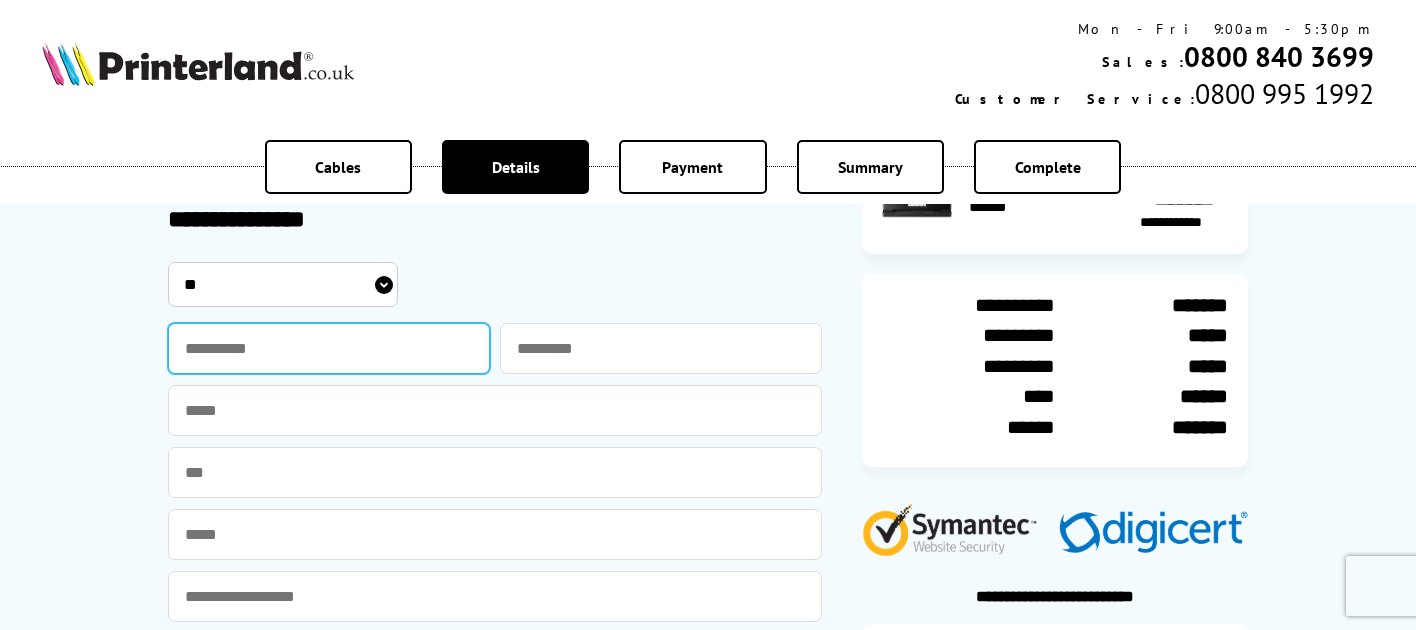 type on "***" 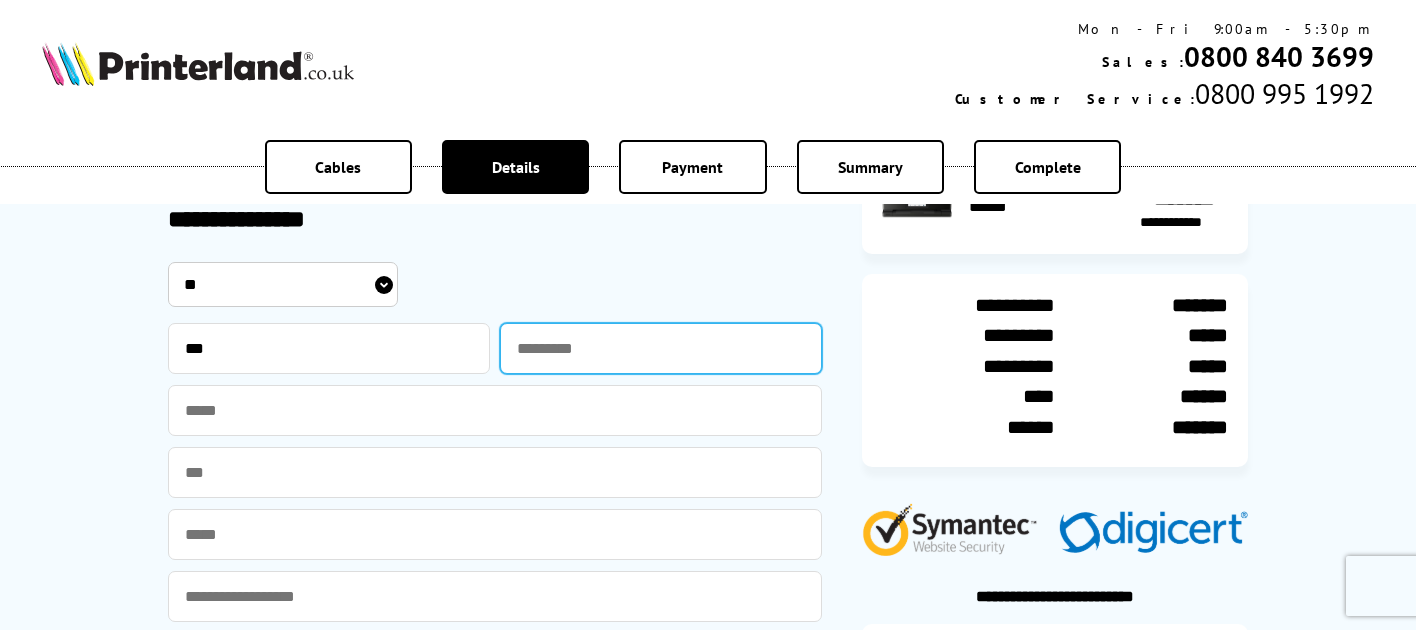 type on "****" 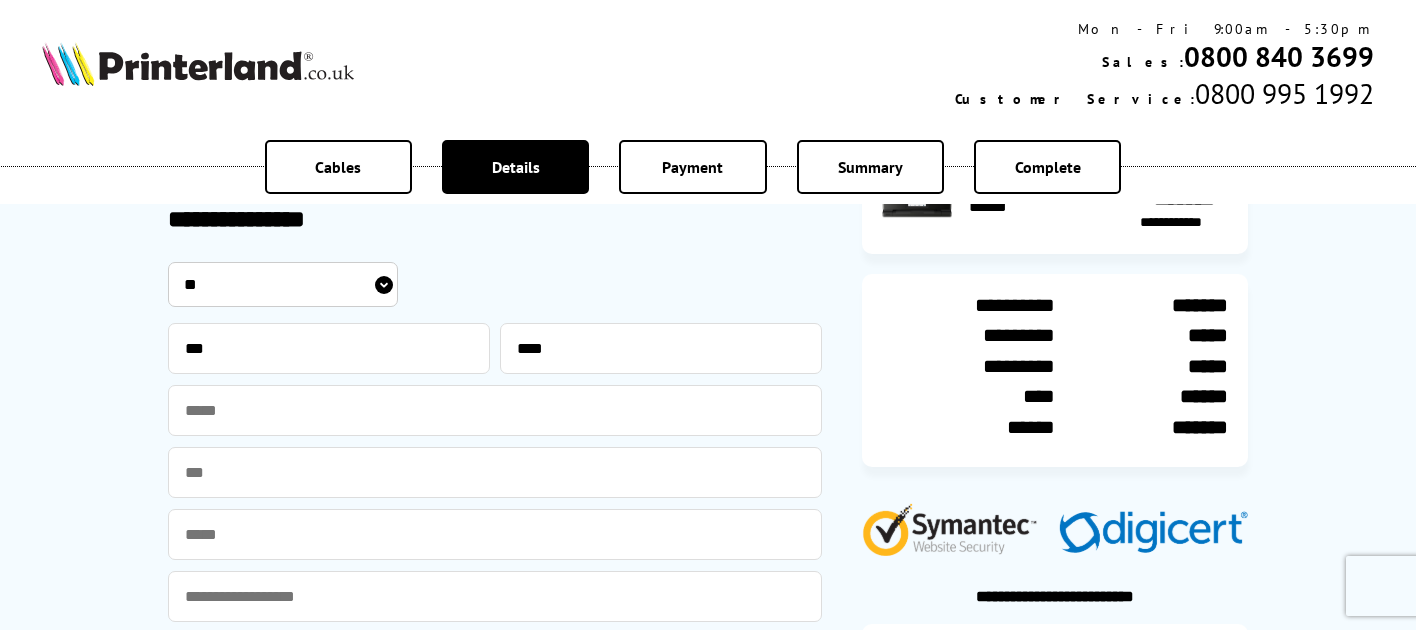 type on "**********" 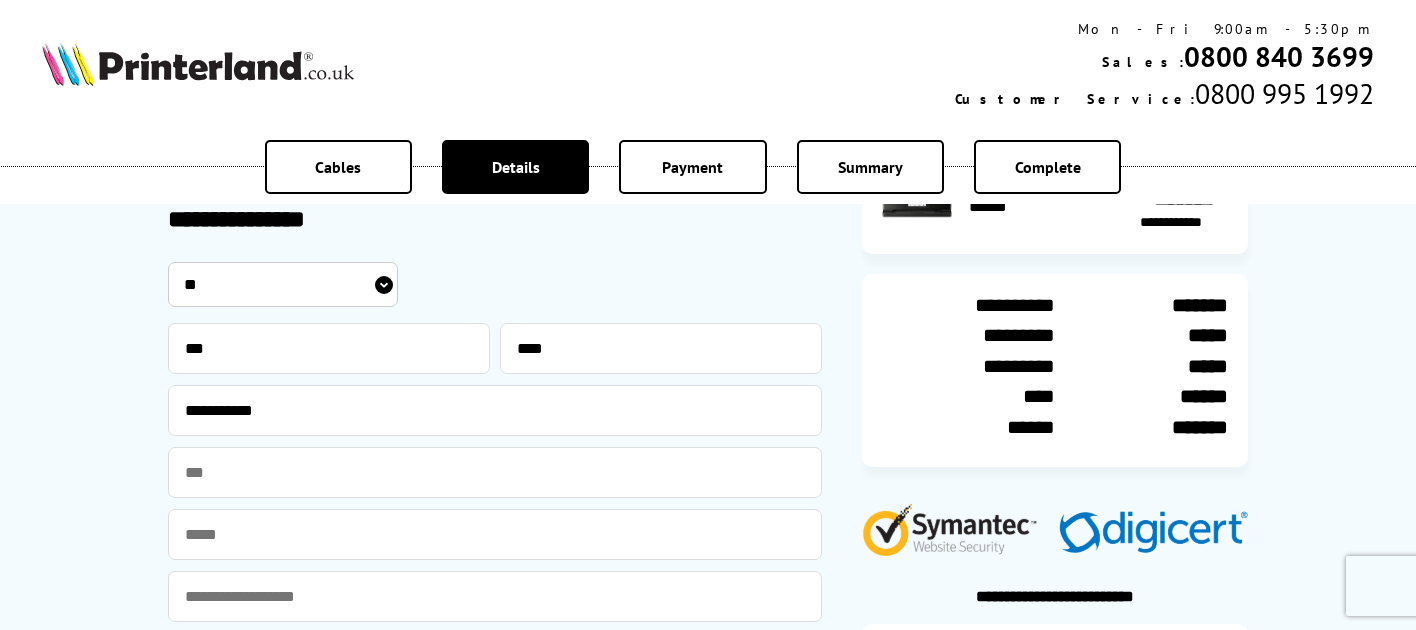 type on "**********" 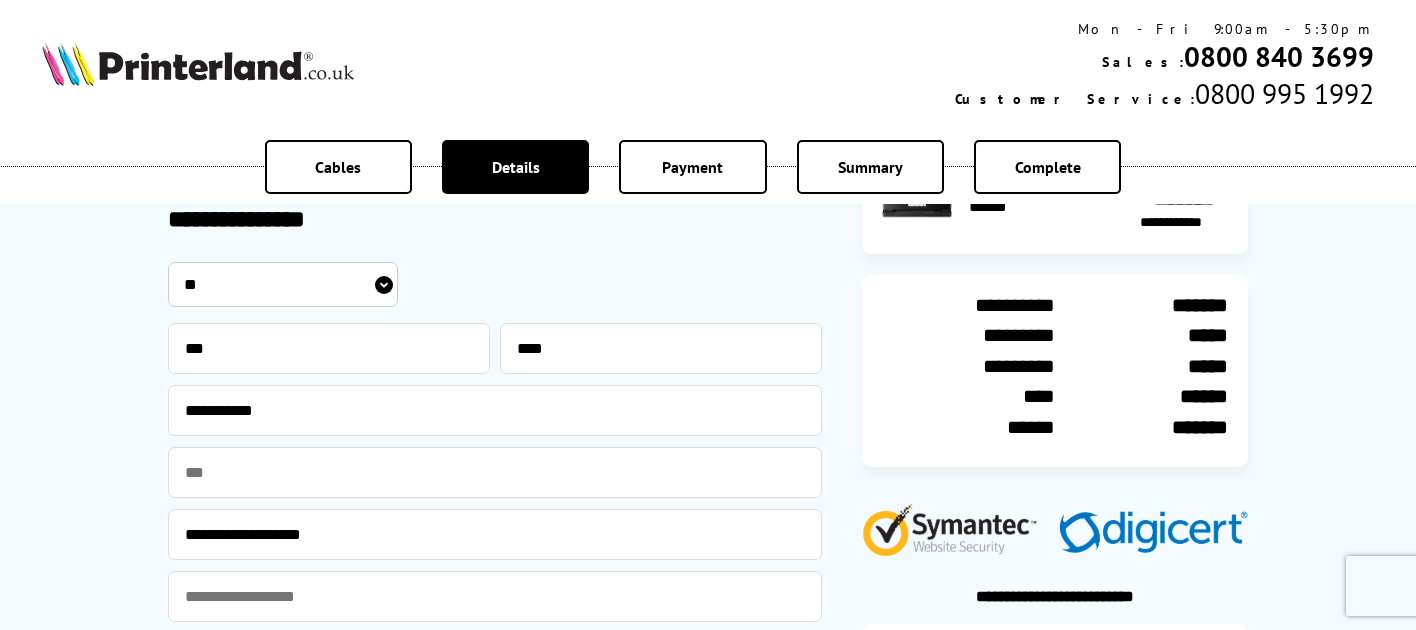 type on "**********" 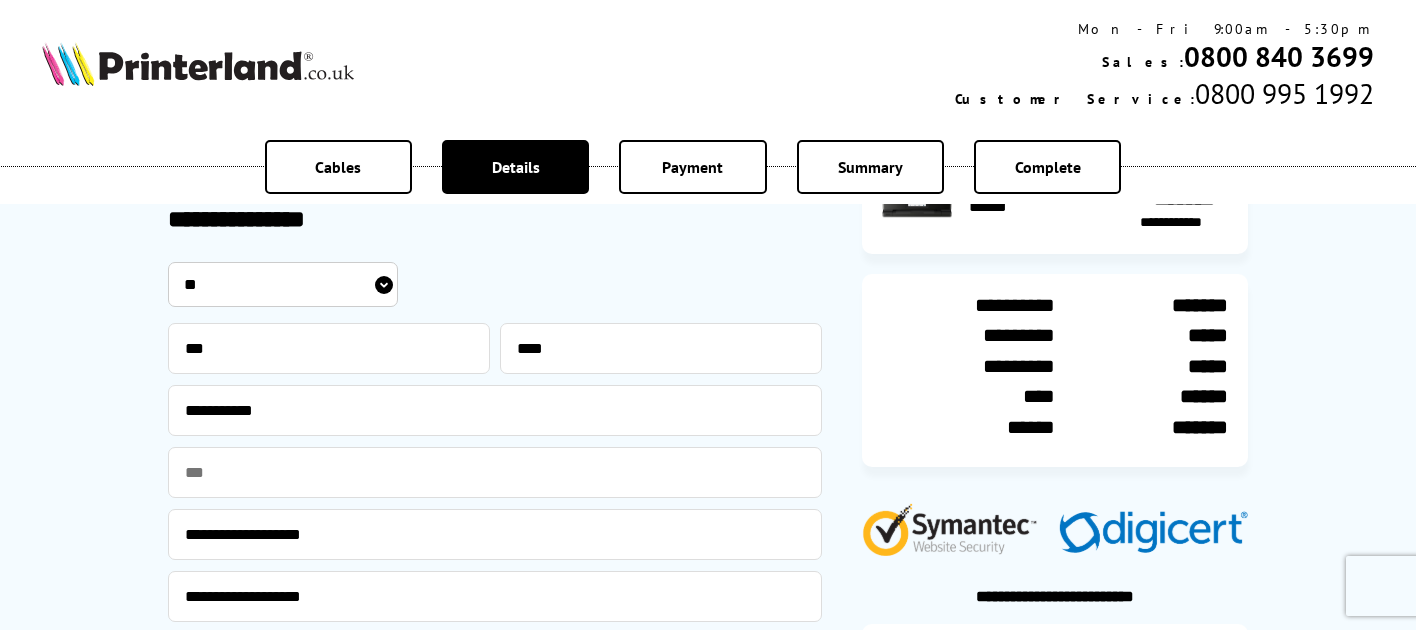 type on "*******" 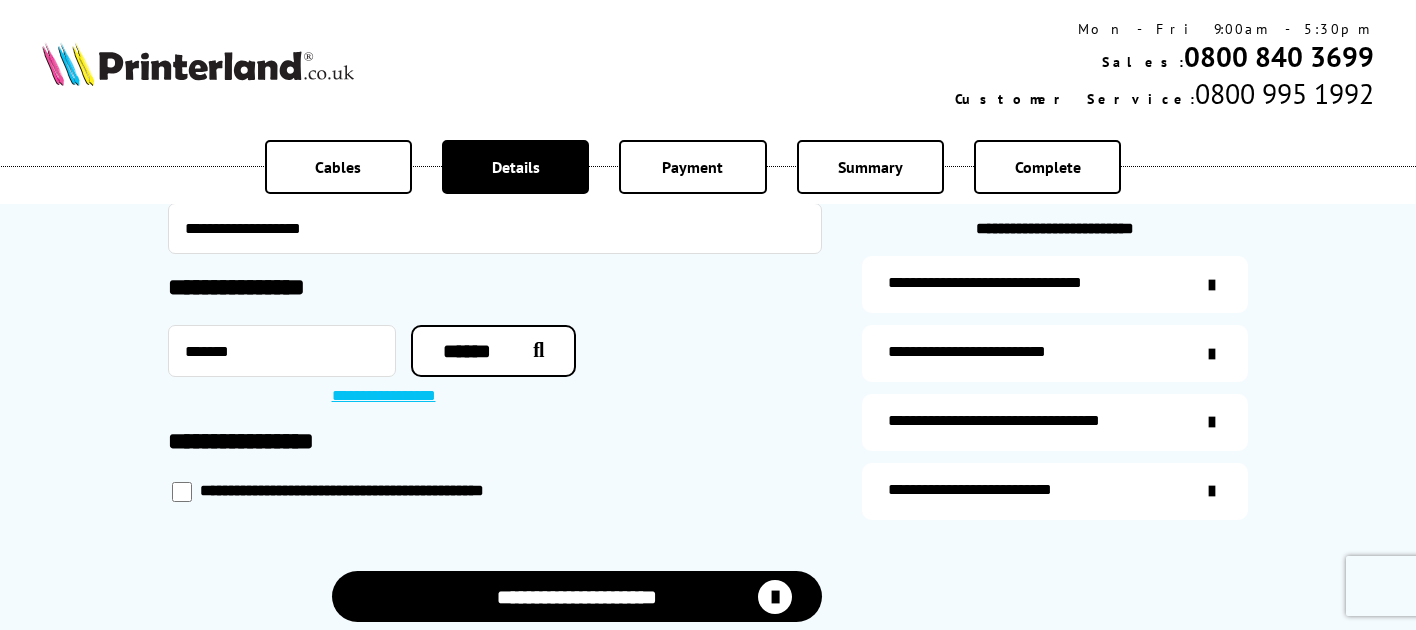 scroll, scrollTop: 533, scrollLeft: 0, axis: vertical 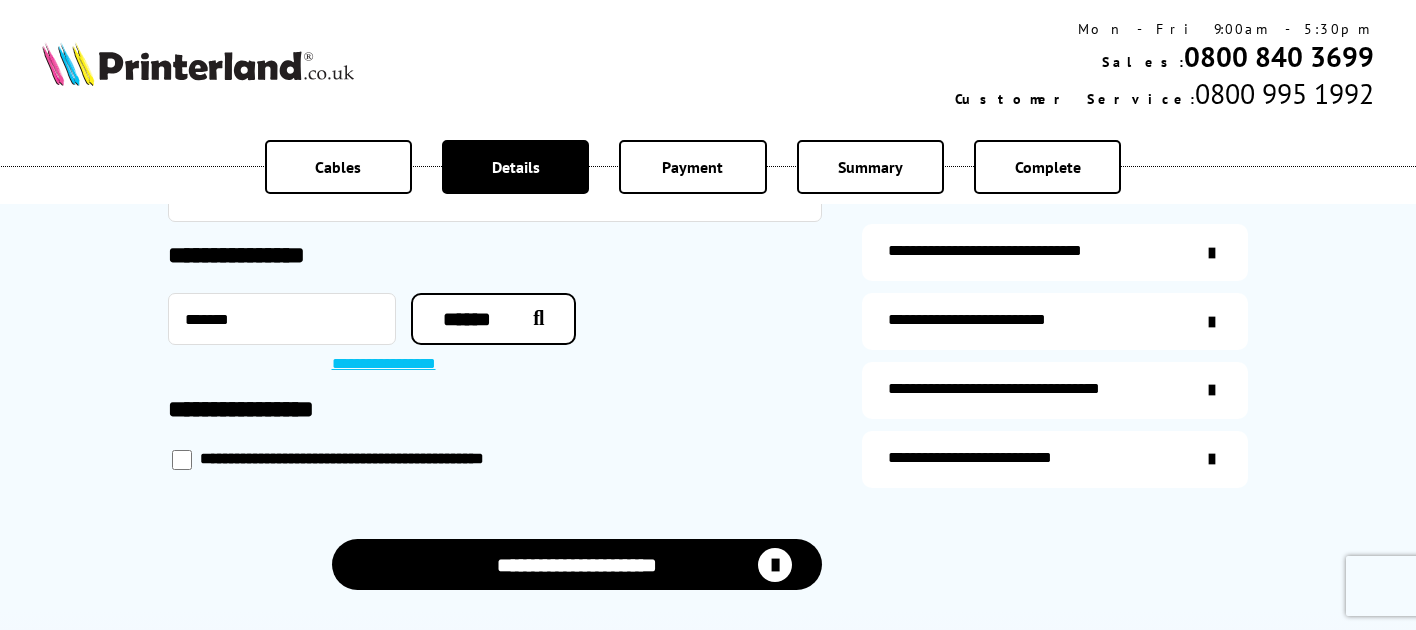 click on "**********" at bounding box center [394, 365] 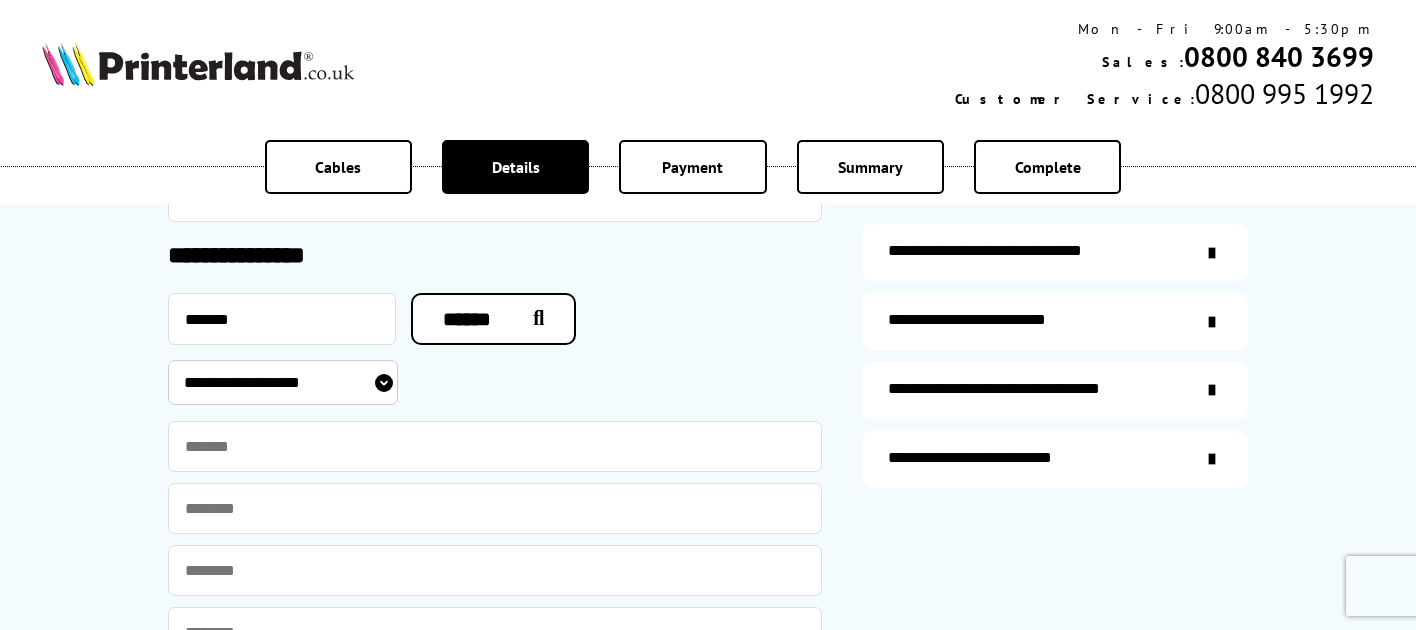 click on "**********" at bounding box center (283, 382) 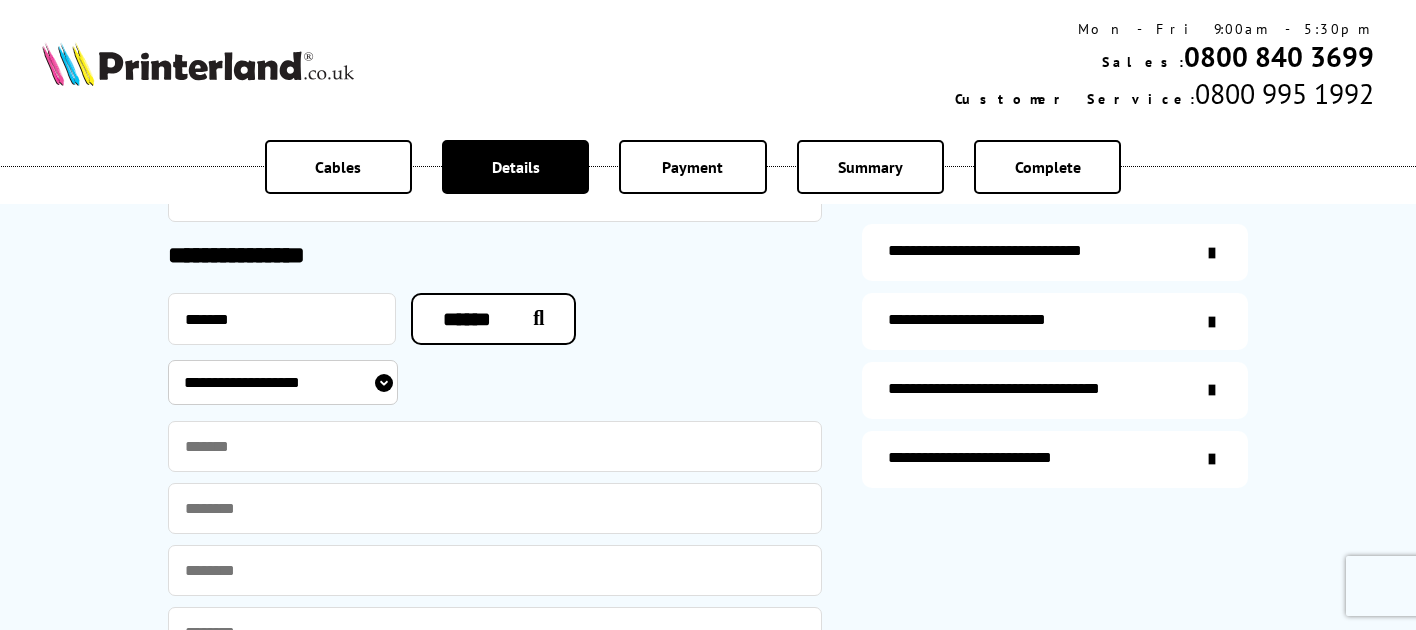 select on "**********" 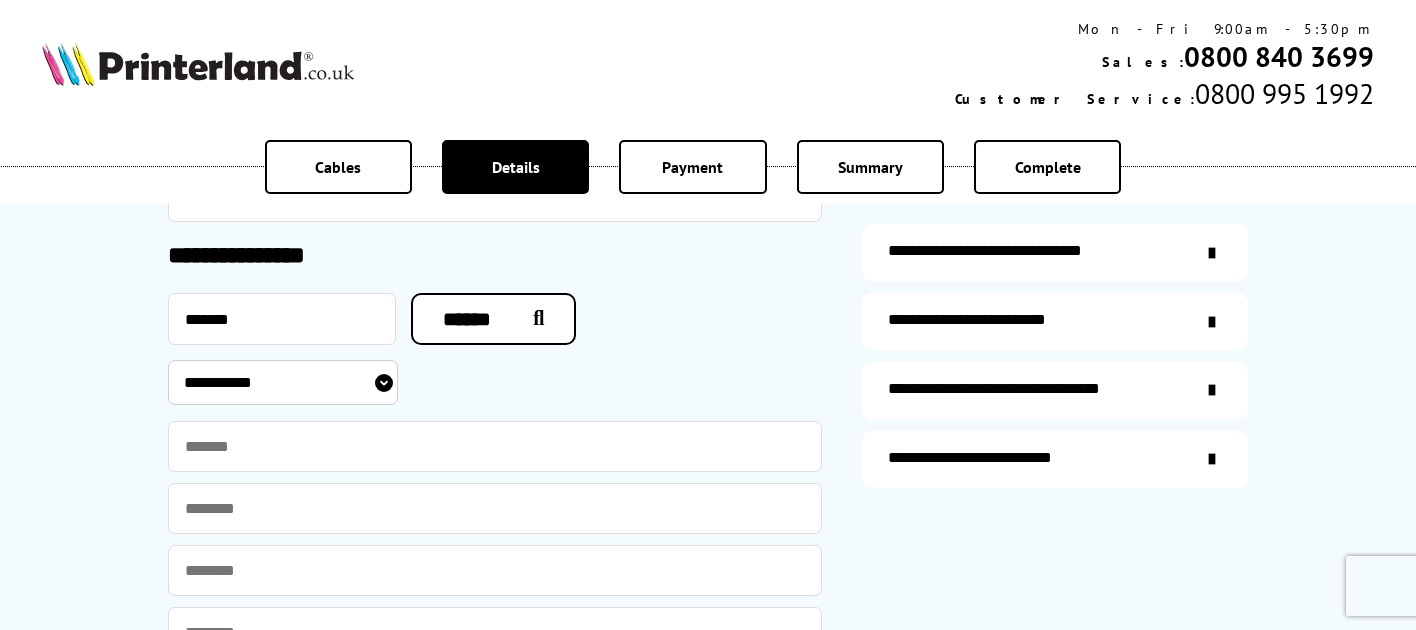 click on "**********" at bounding box center (283, 382) 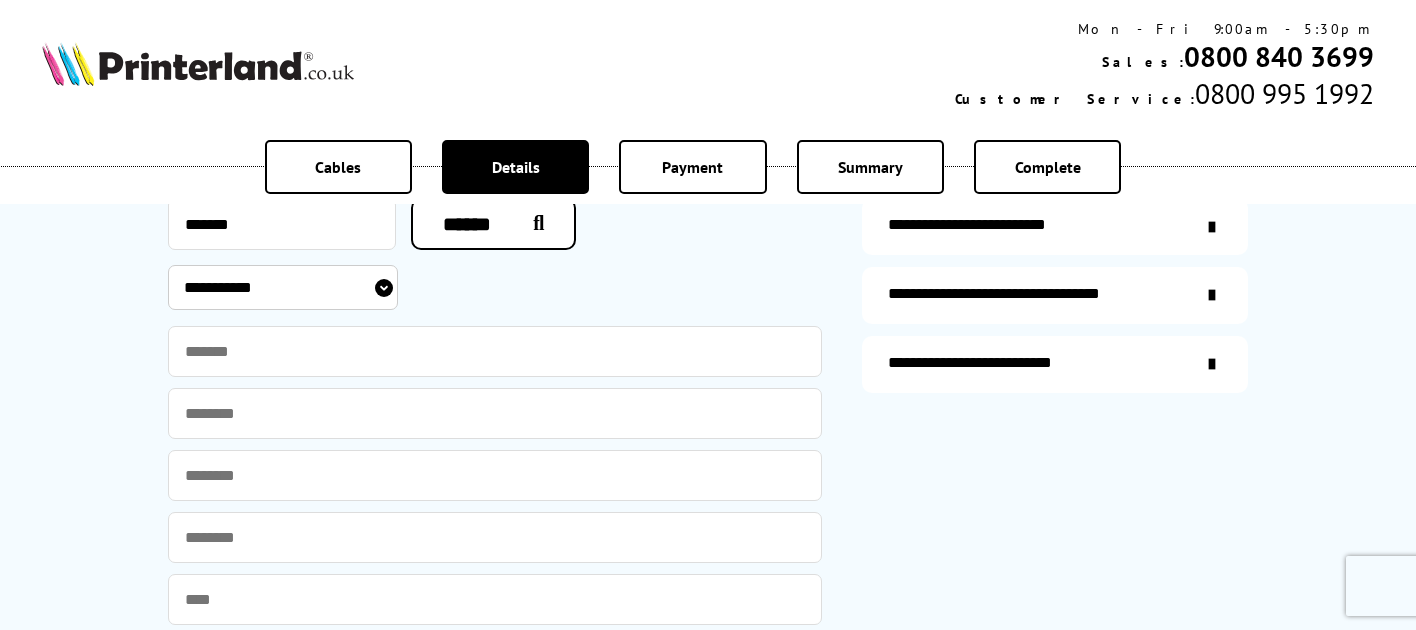 scroll, scrollTop: 666, scrollLeft: 0, axis: vertical 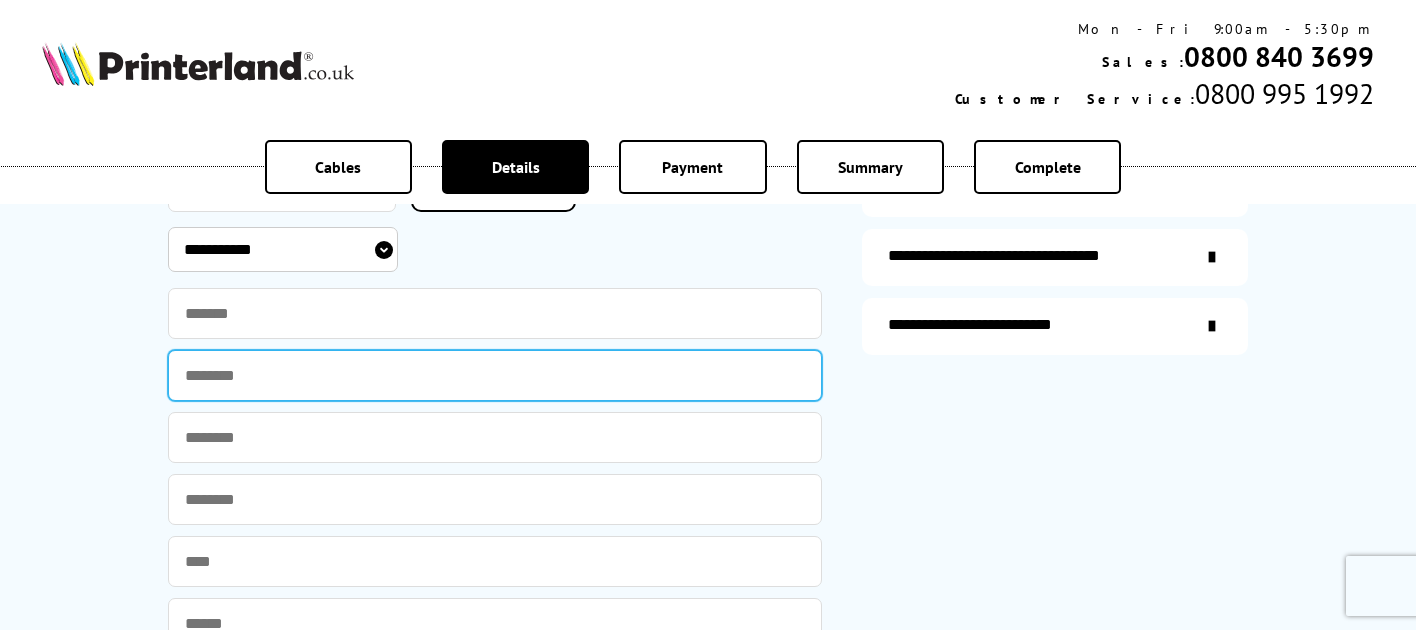 click at bounding box center (495, 375) 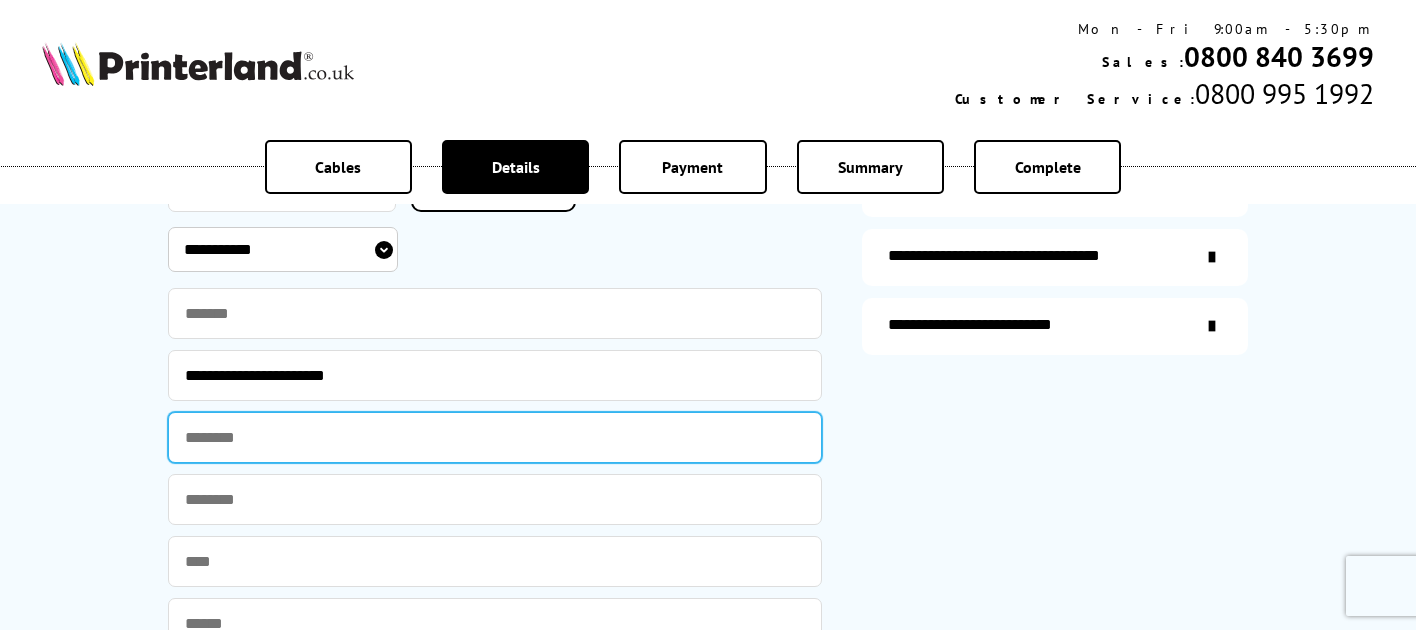 type on "********" 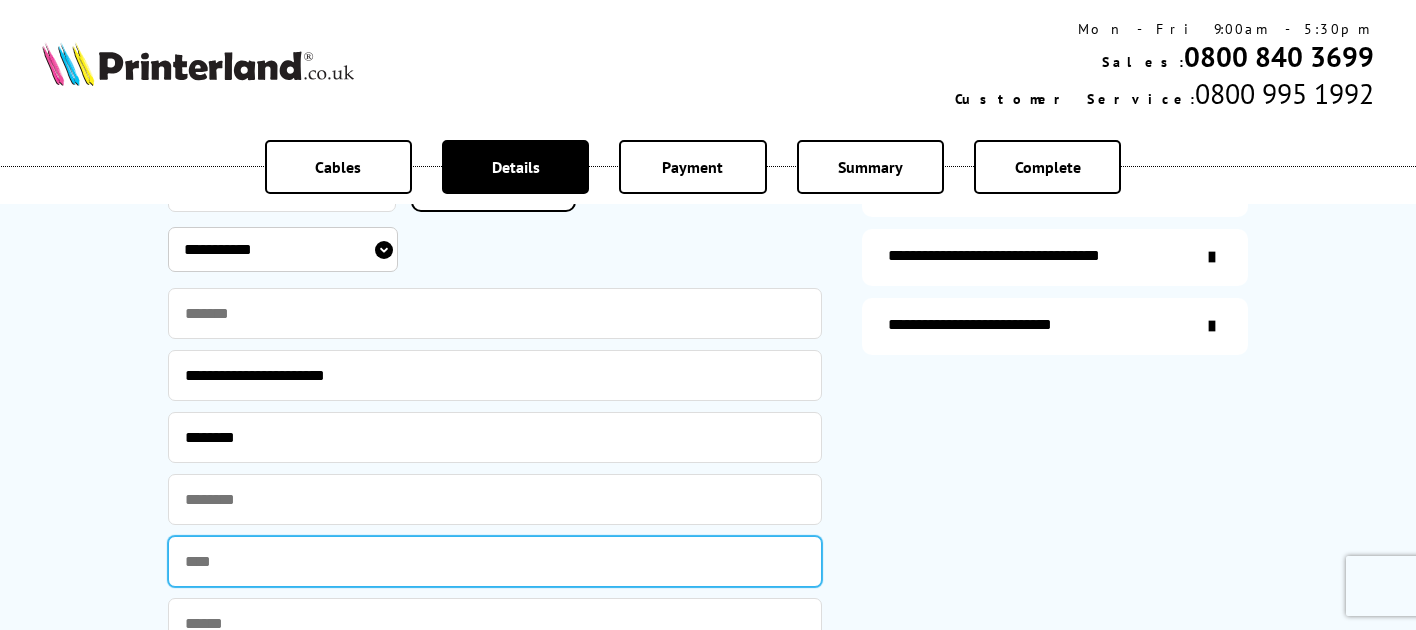type on "*********" 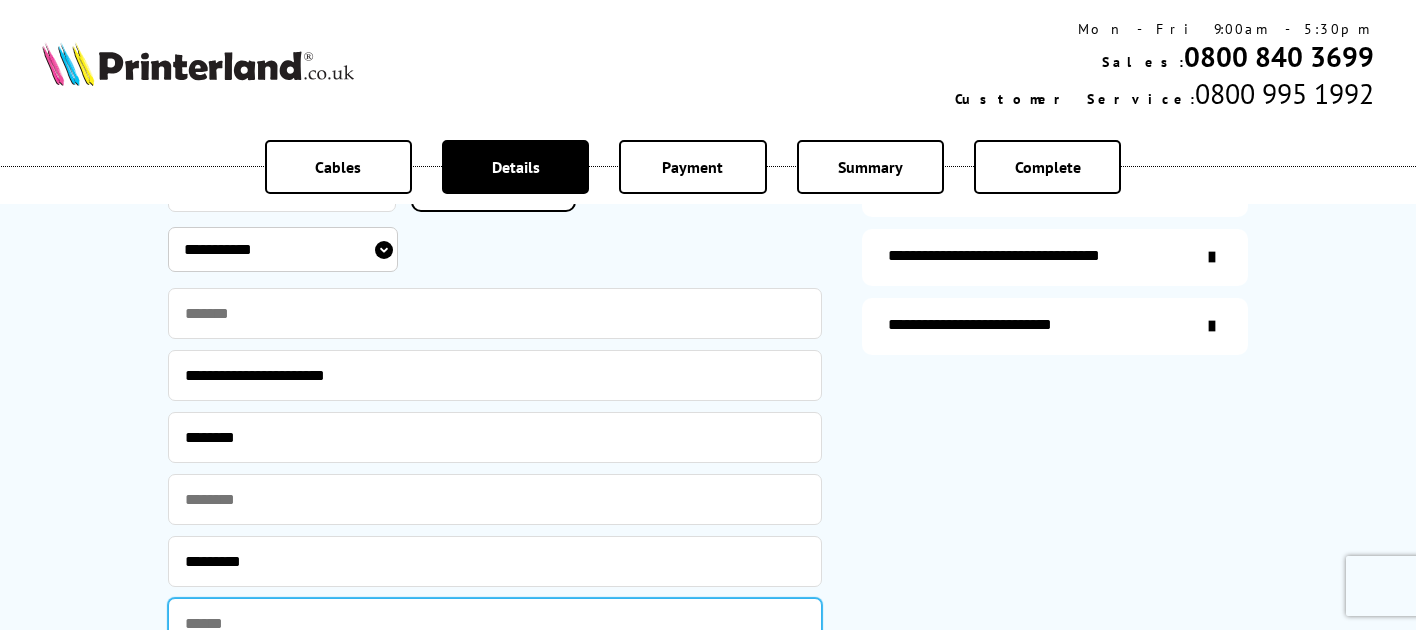 type on "******" 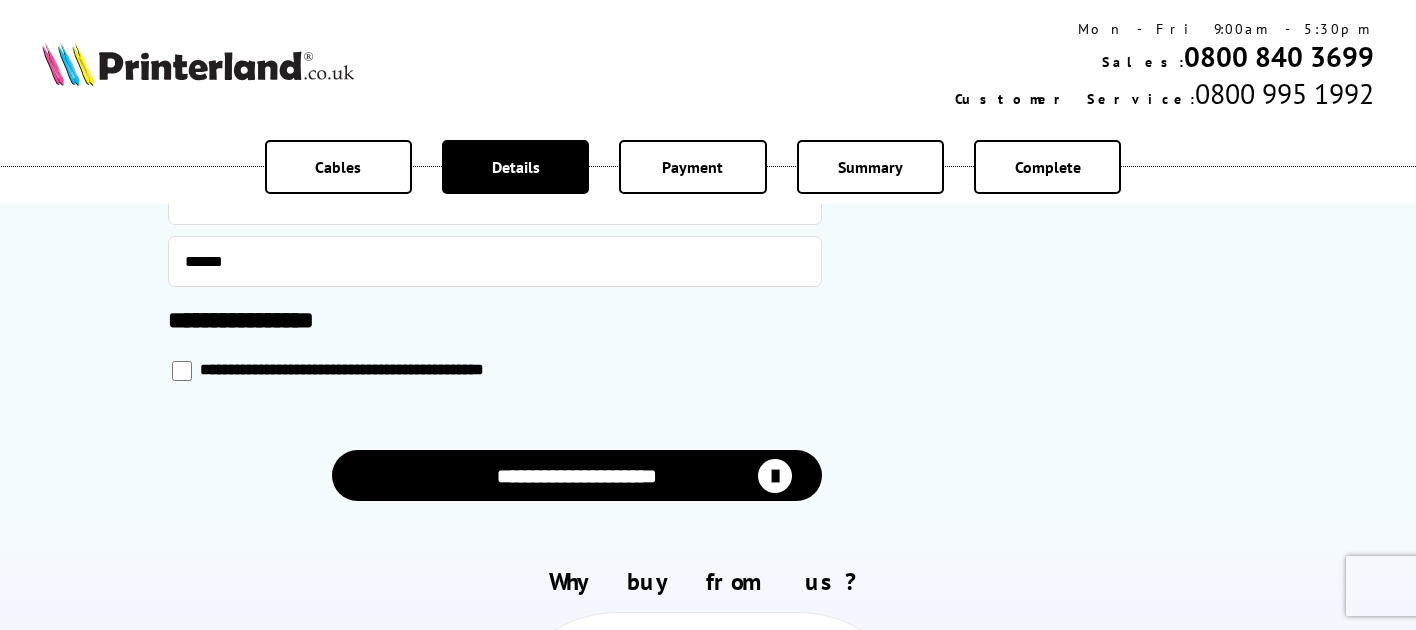 scroll, scrollTop: 1066, scrollLeft: 0, axis: vertical 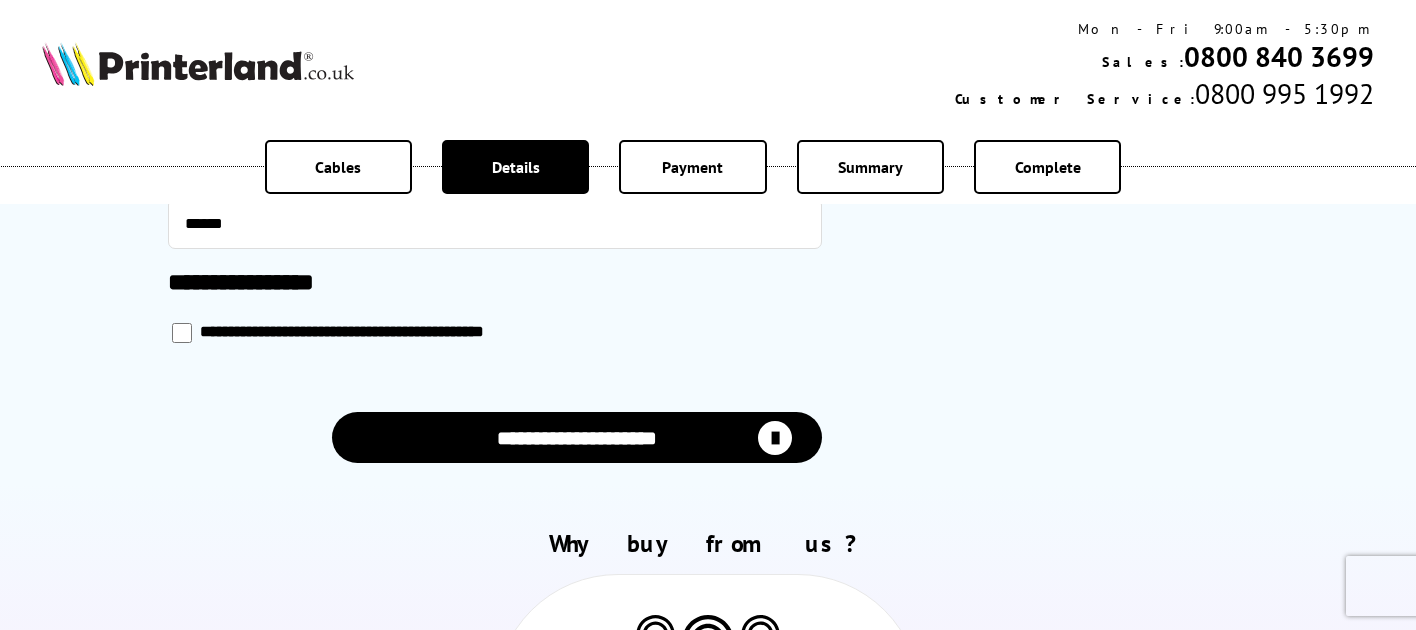 click on "**********" at bounding box center [577, 437] 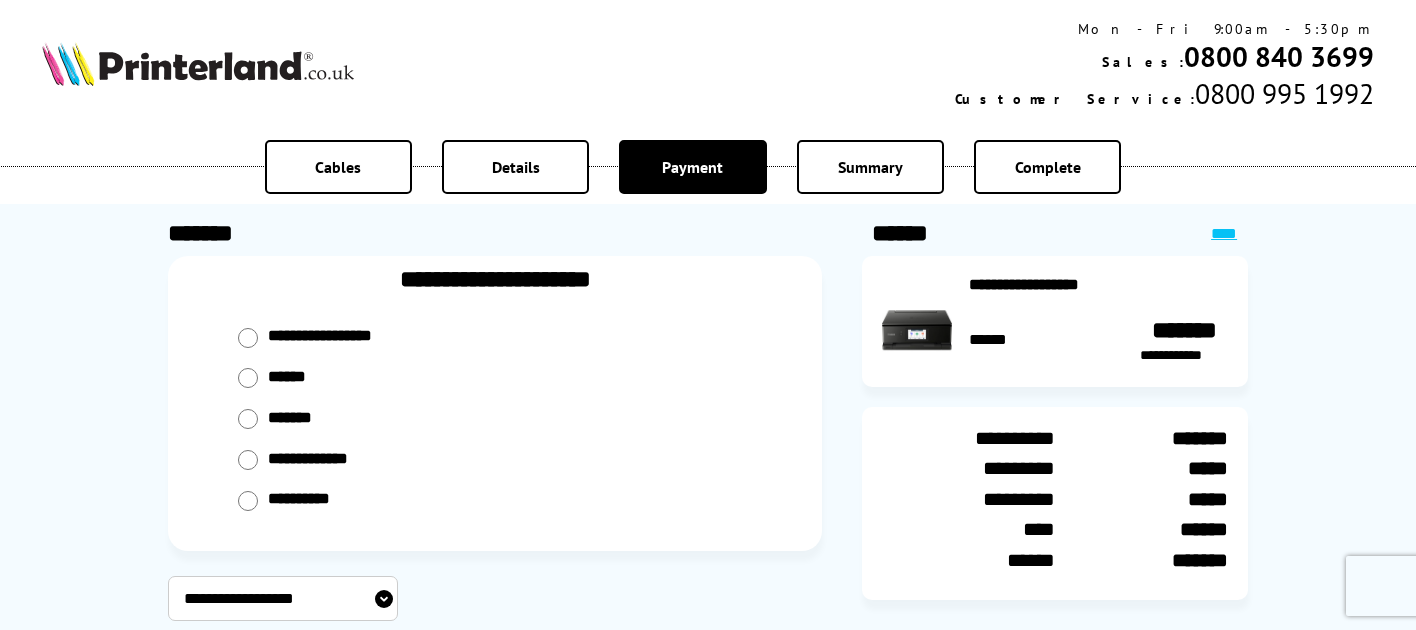 scroll, scrollTop: 0, scrollLeft: 0, axis: both 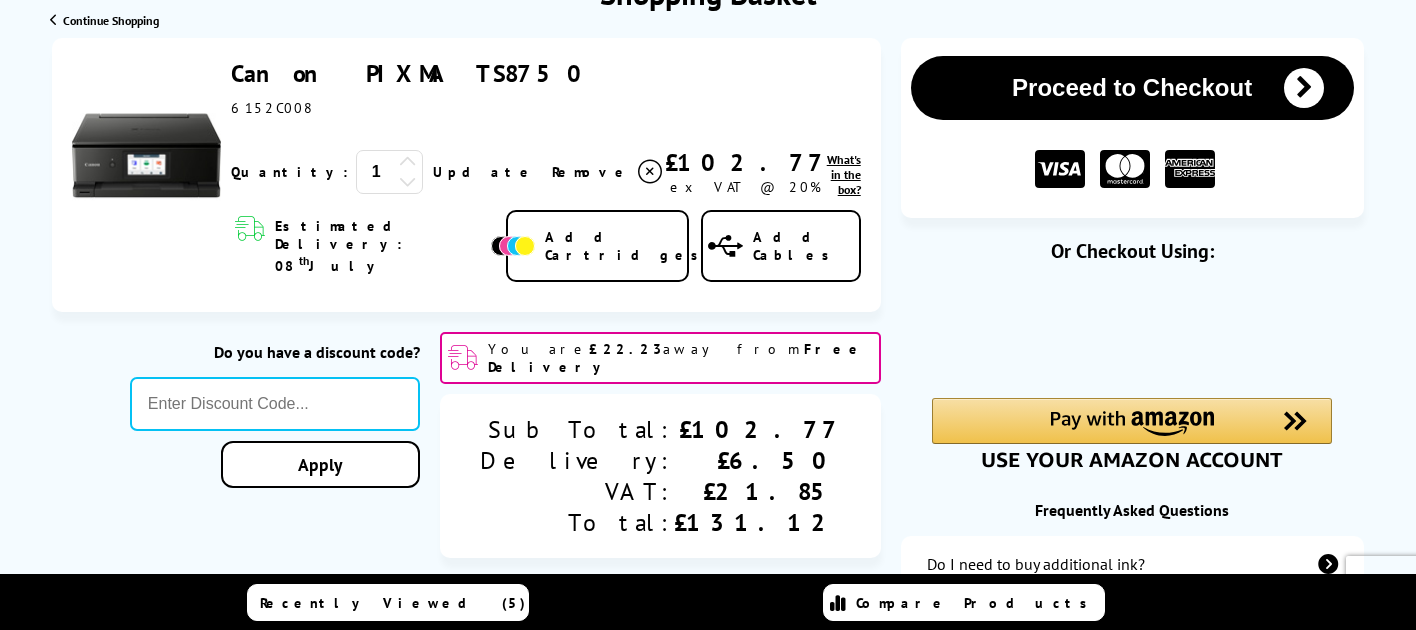click at bounding box center (650, 172) 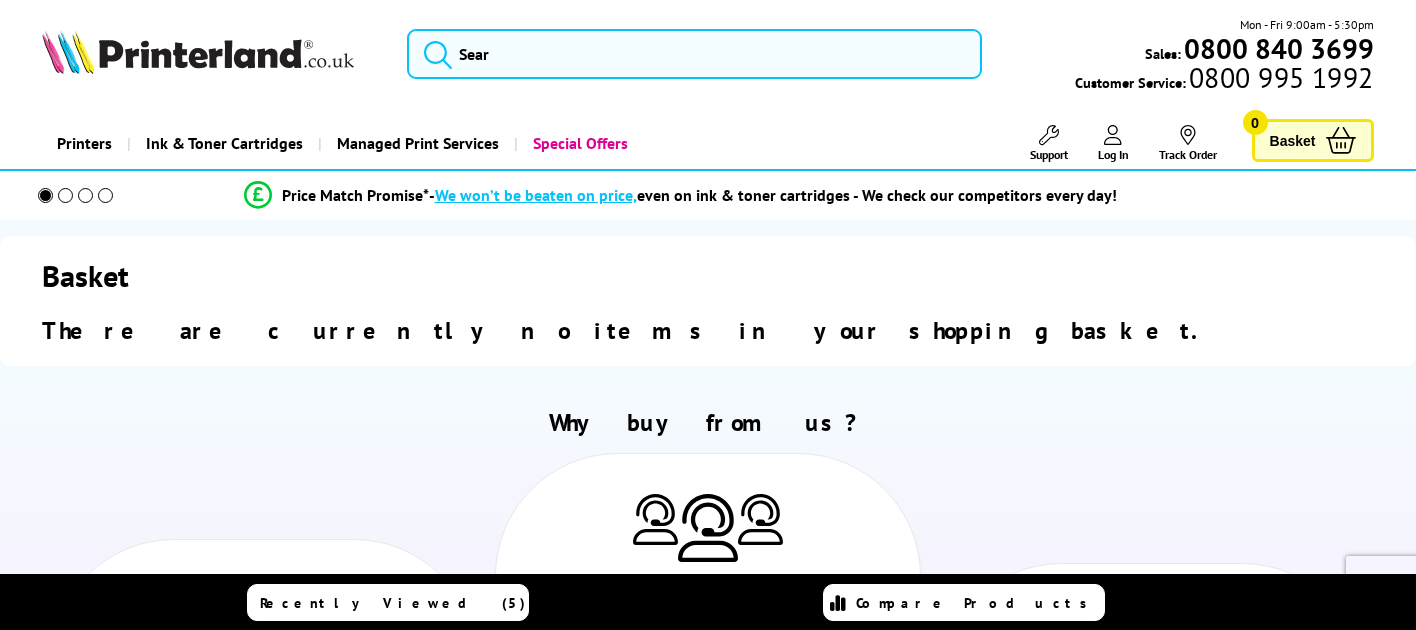scroll, scrollTop: 0, scrollLeft: 0, axis: both 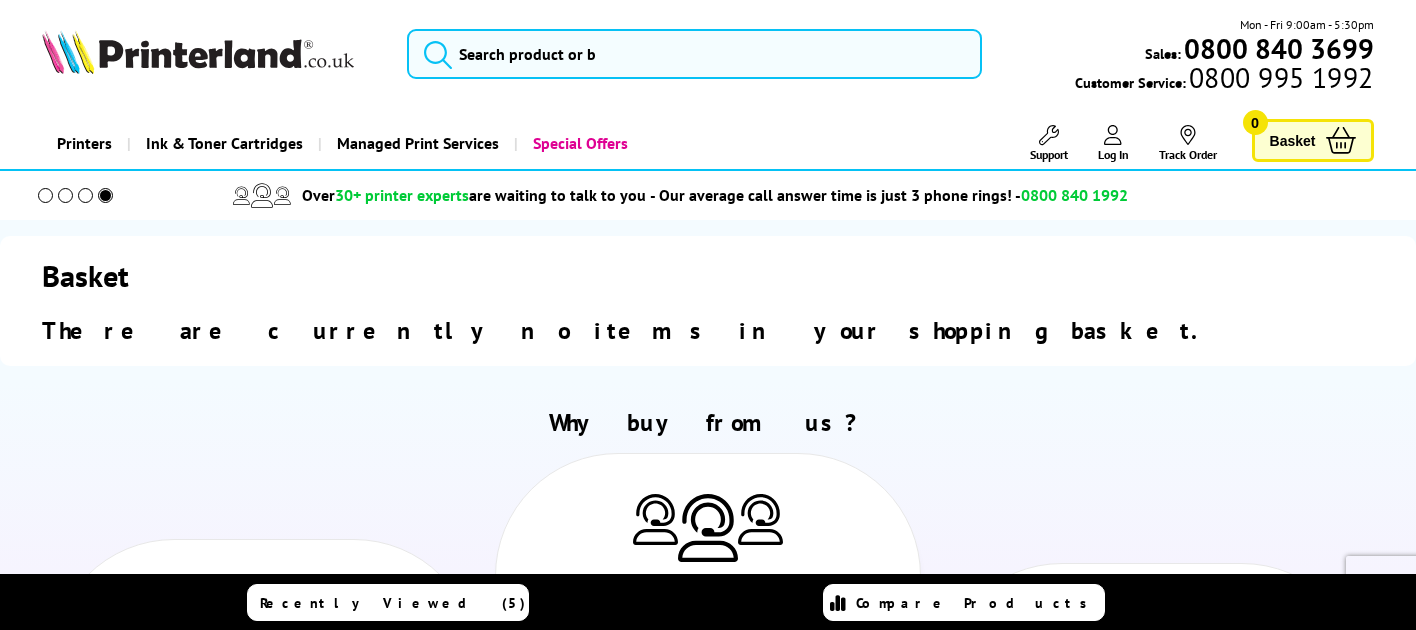click on "Support" at bounding box center (1049, 154) 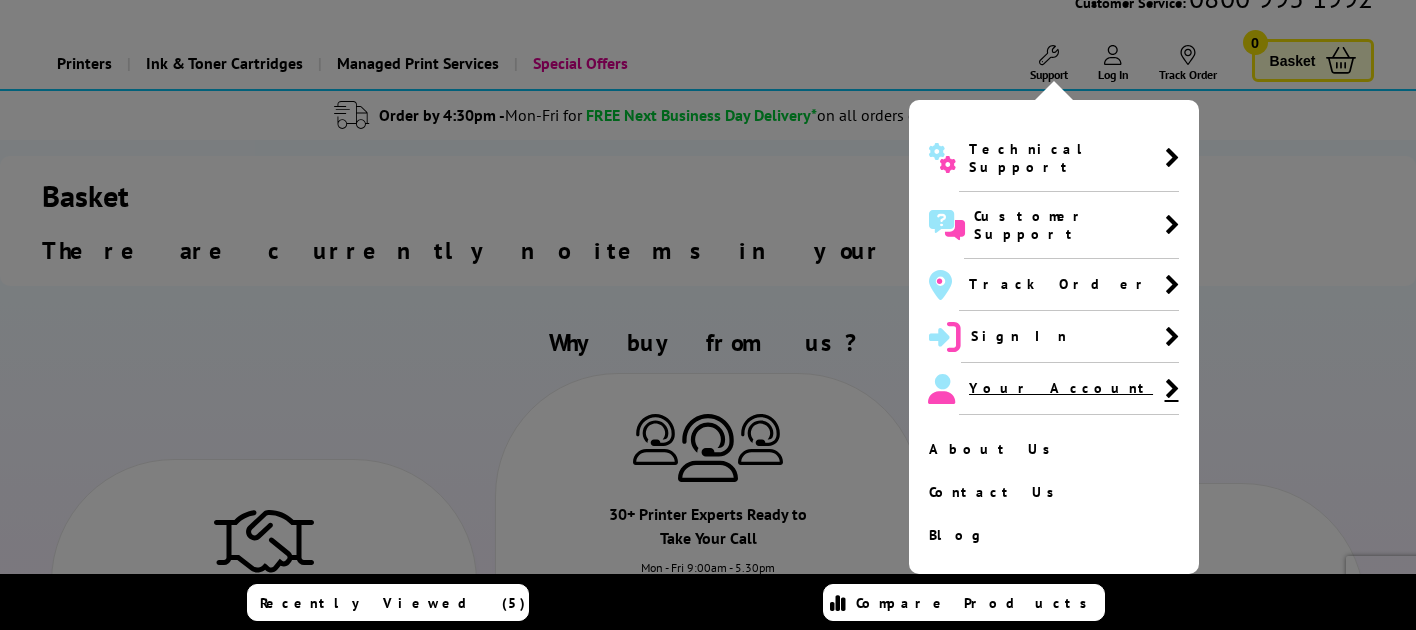 scroll, scrollTop: 133, scrollLeft: 0, axis: vertical 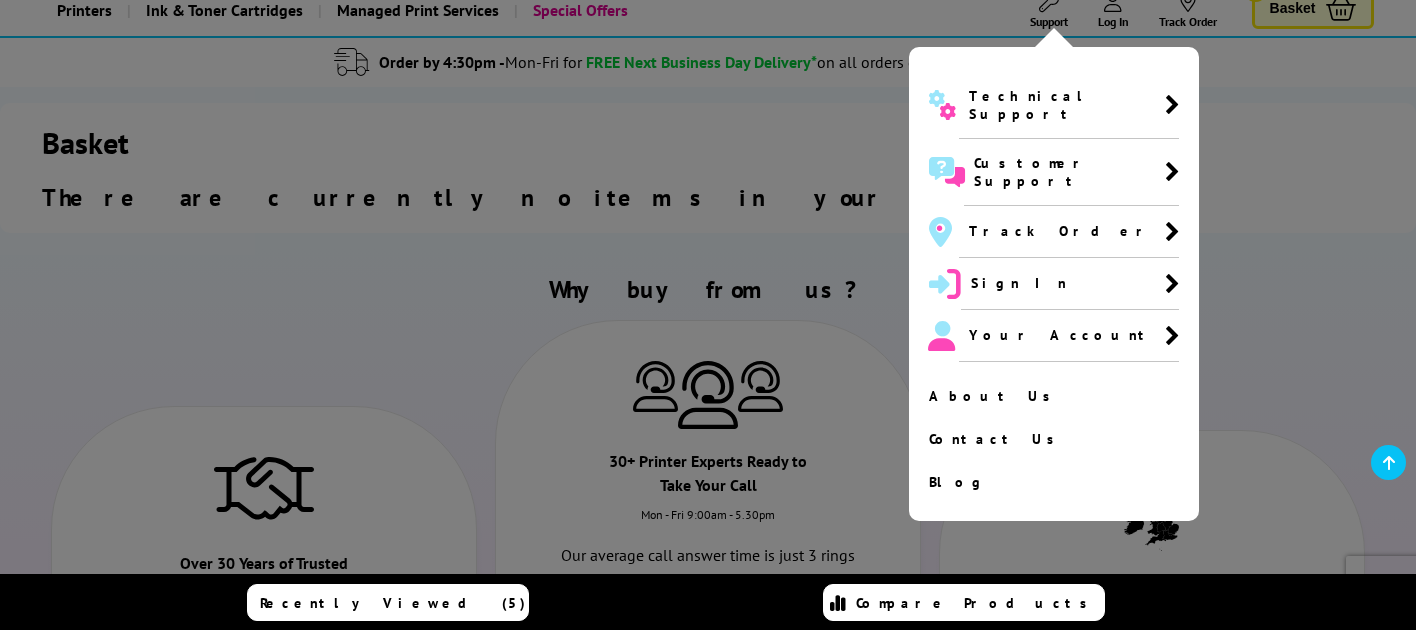 click on "Contact Us" at bounding box center (1054, 439) 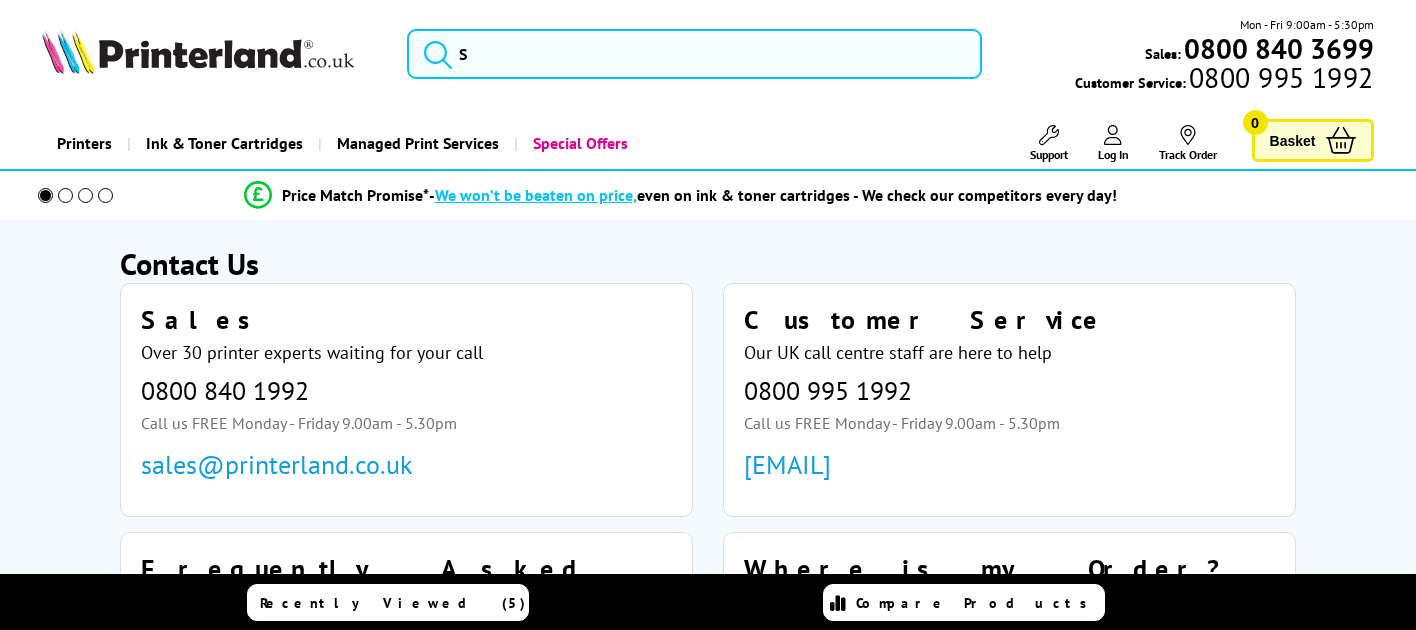 scroll, scrollTop: 0, scrollLeft: 0, axis: both 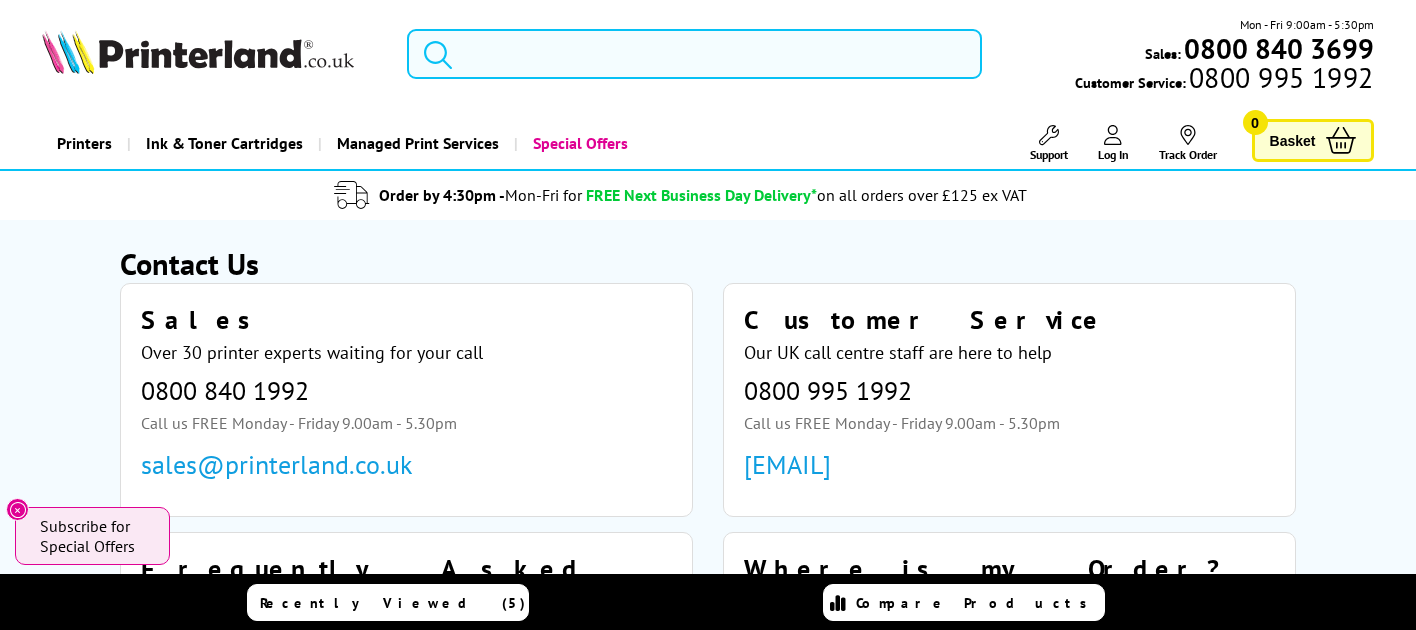 click at bounding box center (694, 54) 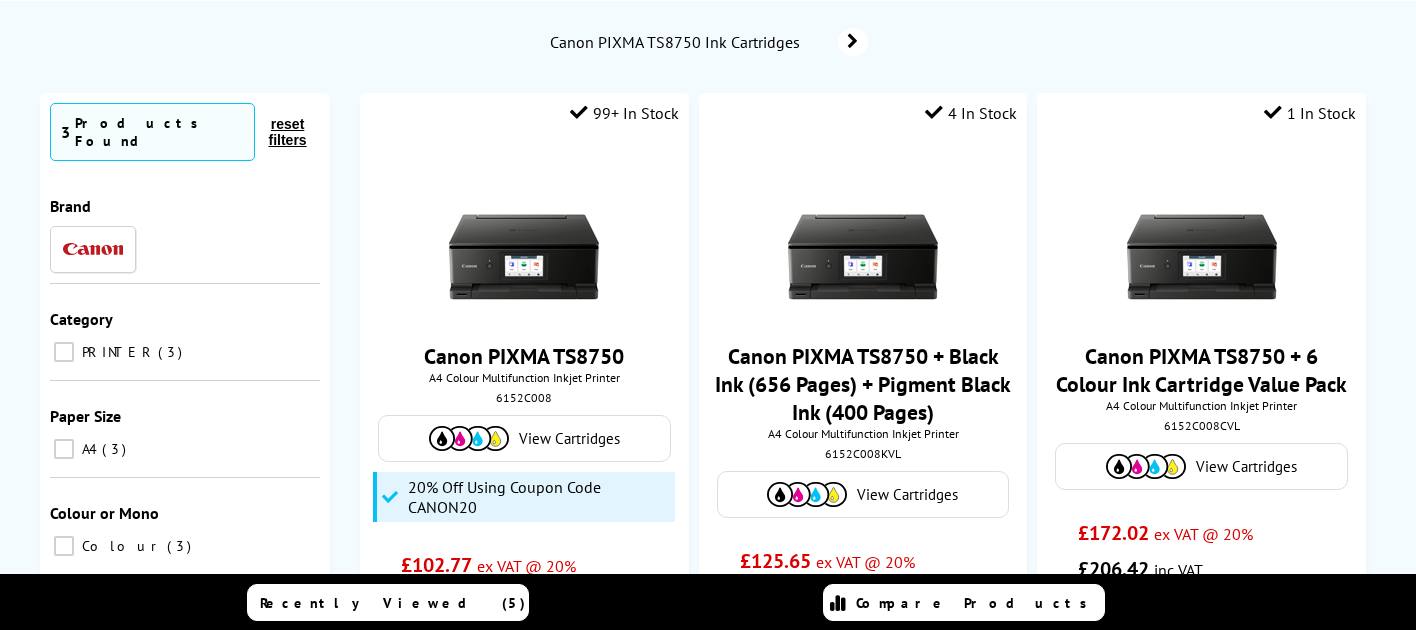 scroll, scrollTop: 133, scrollLeft: 0, axis: vertical 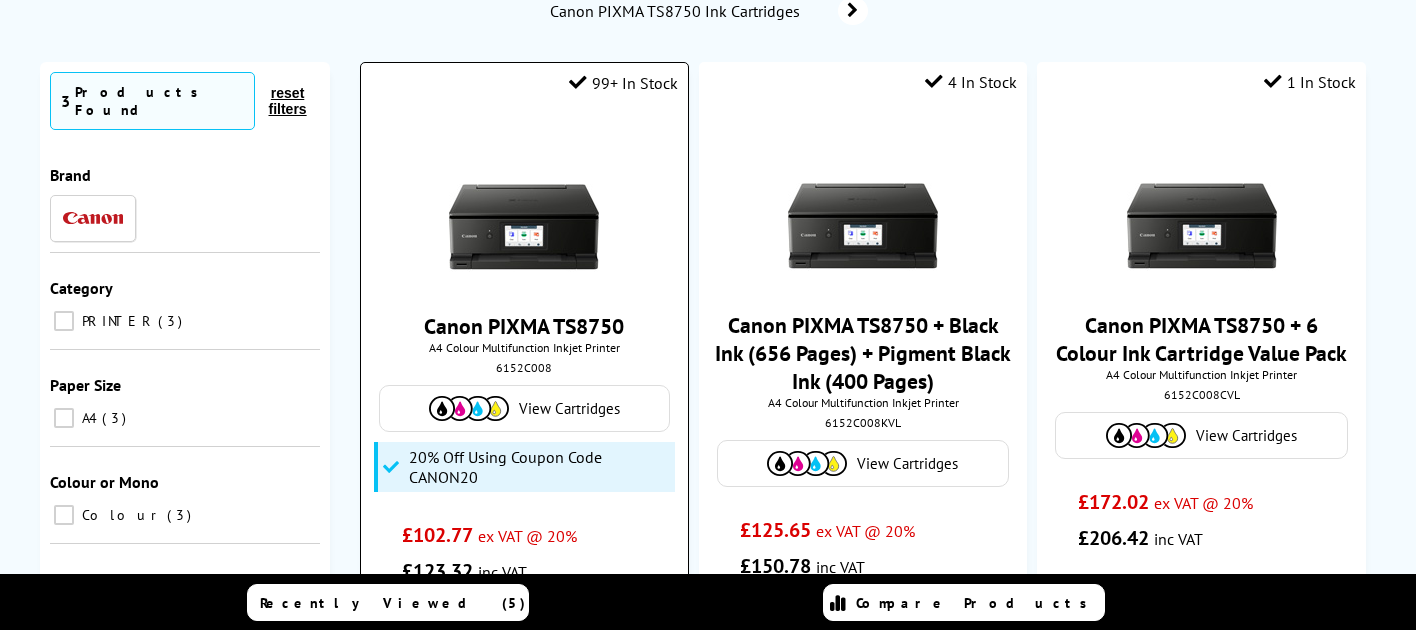 type on "canonts8750" 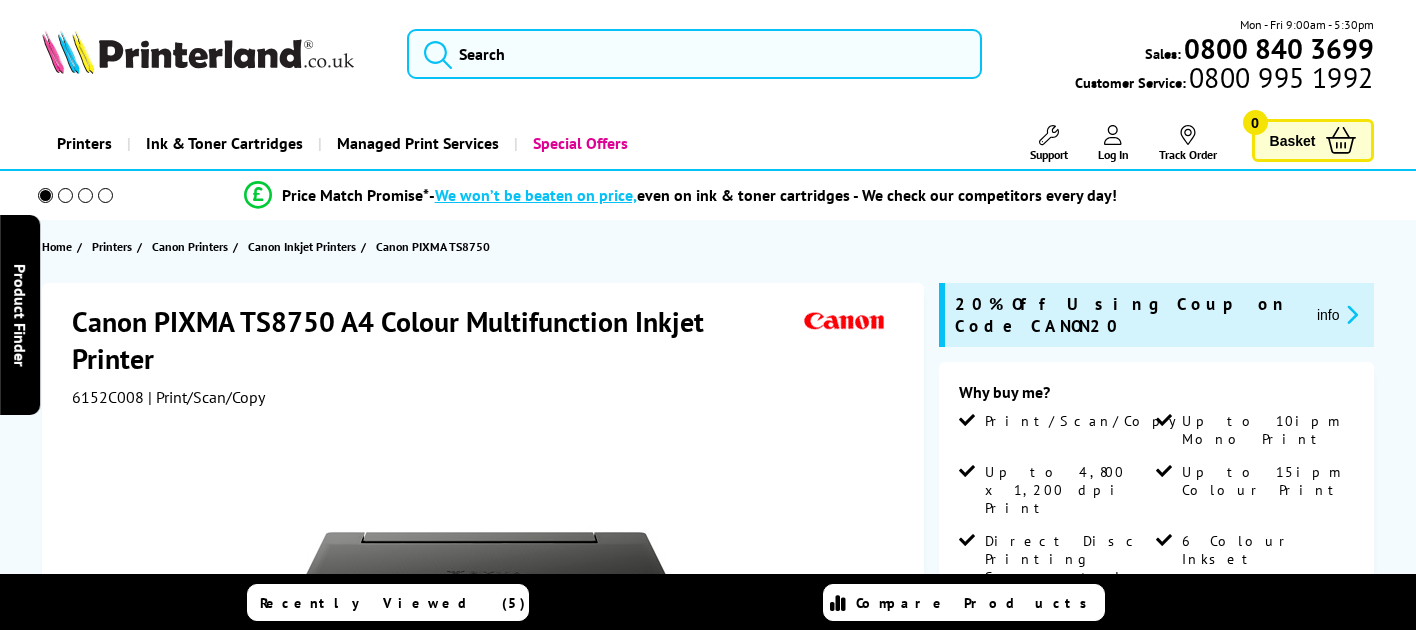 scroll, scrollTop: 0, scrollLeft: 0, axis: both 